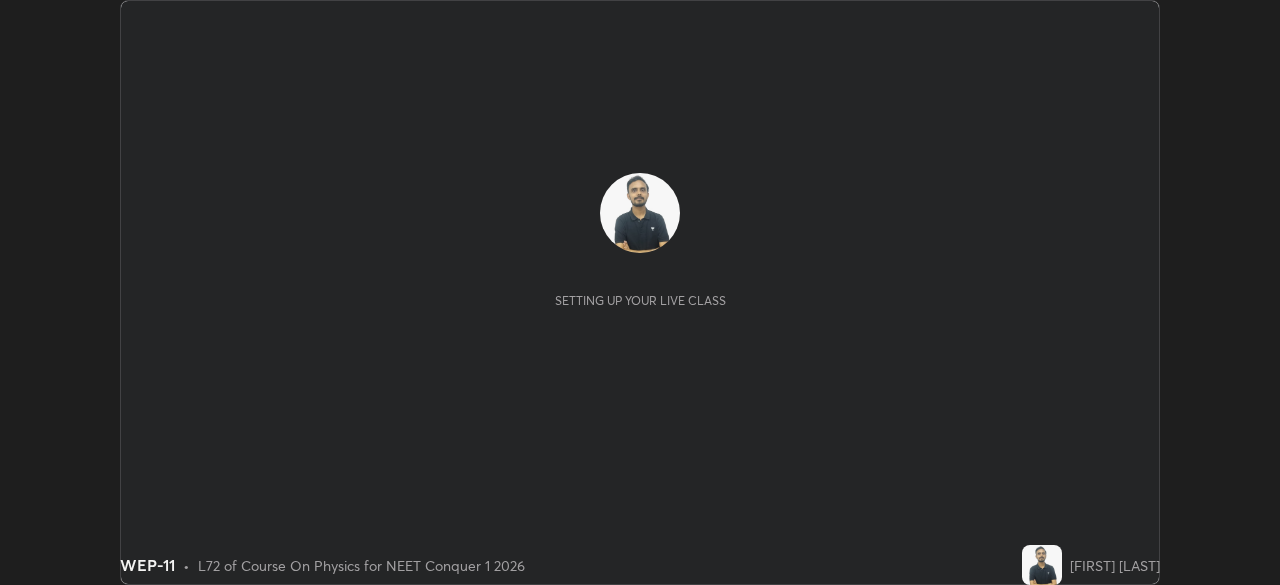 scroll, scrollTop: 0, scrollLeft: 0, axis: both 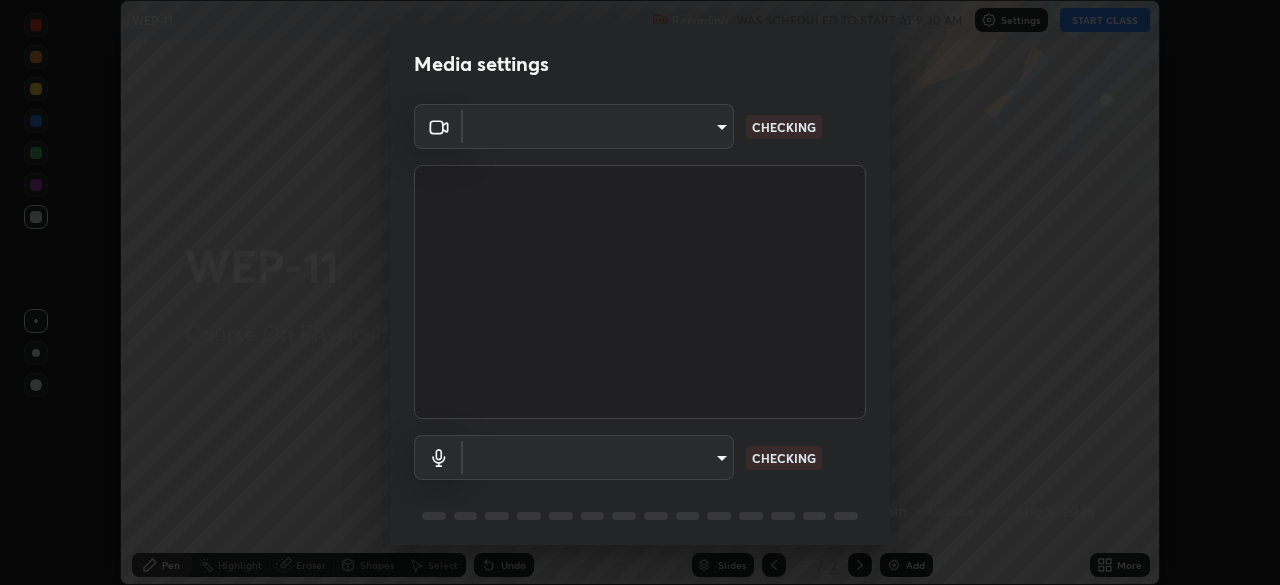 click on "Erase all WEP-11 Recording WAS SCHEDULED TO START AT  9:30 AM Settings START CLASS Setting up your live class WEP-11 • L72 of Course On Physics for NEET Conquer 1 2026 [FIRST] [LAST] Pen Highlight Eraser Shapes Select Undo Slides 2 / 2 Add More No doubts shared Encourage your learners to ask a doubt for better clarity Report an issue Reason for reporting Buffering Chat not working Audio - Video sync issue Educator video quality low ​ Attach an image Report Media settings ​ CHECKING ​ CHECKING 1 / 5 Next" at bounding box center (640, 292) 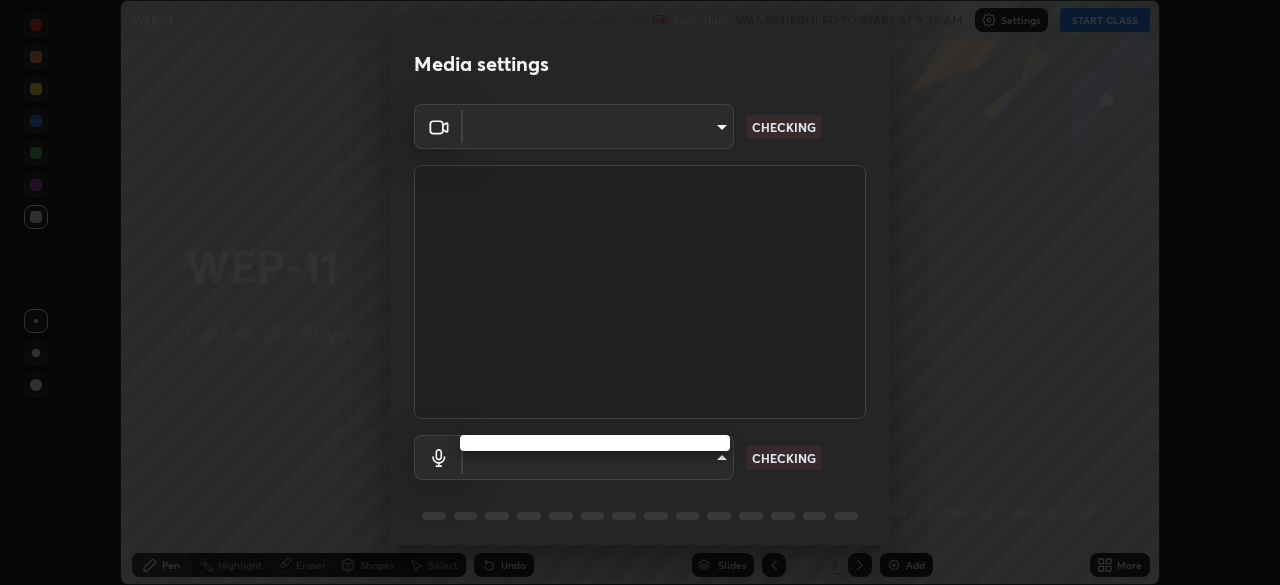 type on "49997c5035a380d1e4bfd67072f4403f37fcfd6159da511fce73e868ba03c42c" 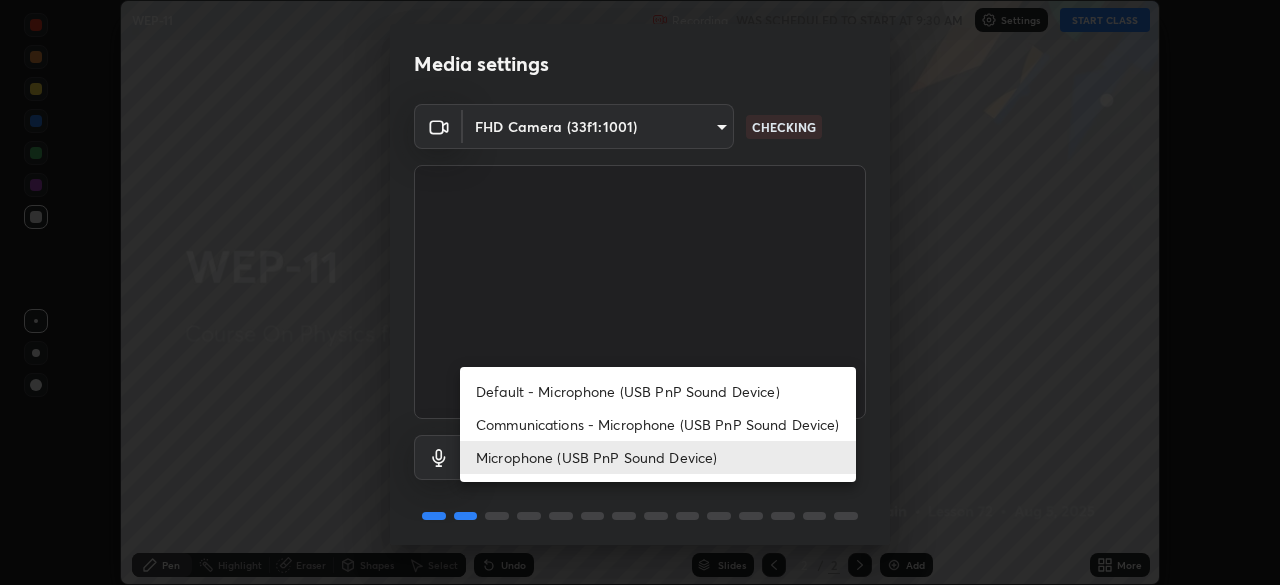 click on "Communications - Microphone (USB PnP Sound Device)" at bounding box center (658, 424) 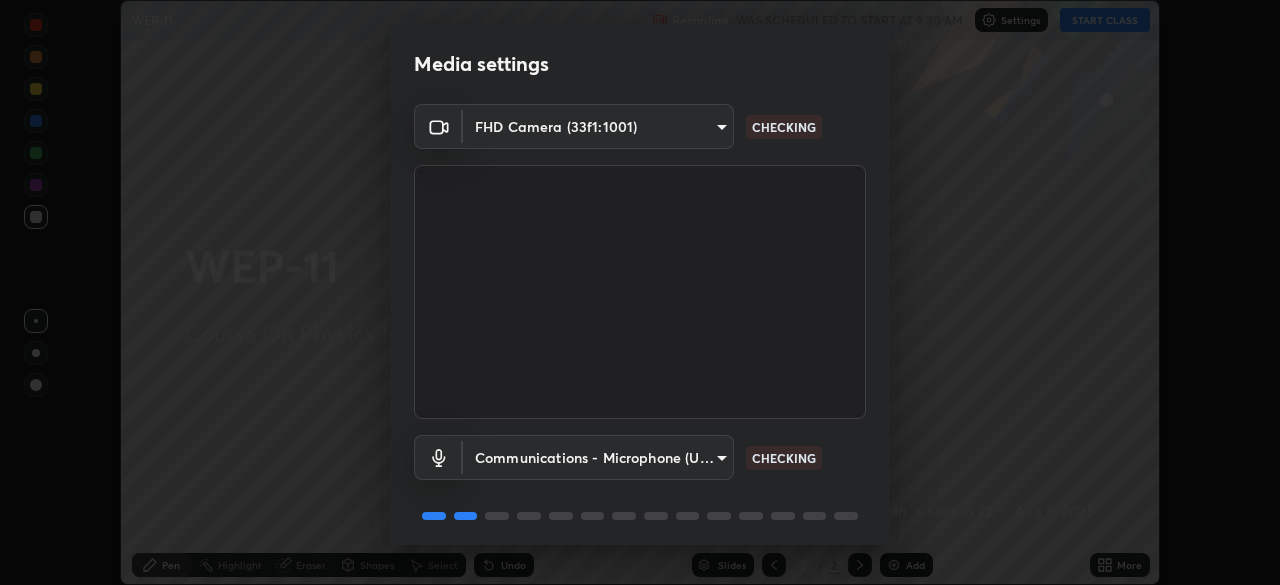click on "Erase all WEP-11 Recording WAS SCHEDULED TO START AT  9:30 AM Settings START CLASS Setting up your live class WEP-11 • L72 of Course On Physics for NEET Conquer 1 2026 [FIRST] [LAST] Pen Highlight Eraser Shapes Select Undo Slides 2 / 2 Add More No doubts shared Encourage your learners to ask a doubt for better clarity Report an issue Reason for reporting Buffering Chat not working Audio - Video sync issue Educator video quality low ​ Attach an image Report Media settings FHD Camera (33f1:1001) 49997c5035a380d1e4bfd67072f4403f37fcfd6159da511fce73e868ba03c42c CHECKING Communications - Microphone (USB PnP Sound Device) communications CHECKING 1 / 5 Next" at bounding box center [640, 292] 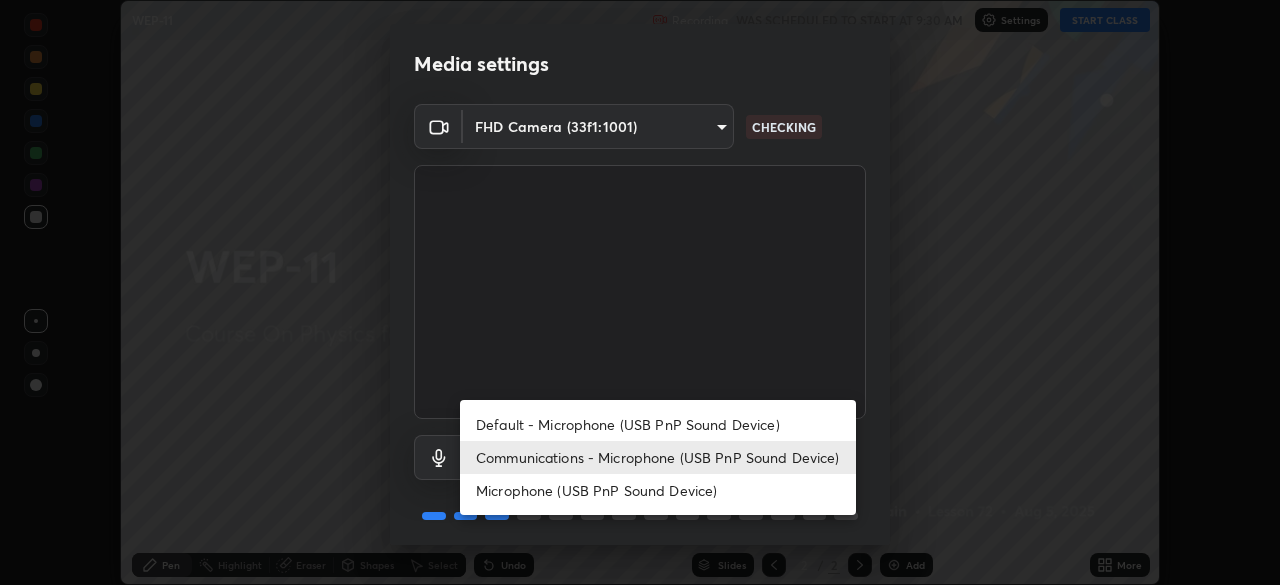 click on "Microphone (USB PnP Sound Device)" at bounding box center [658, 490] 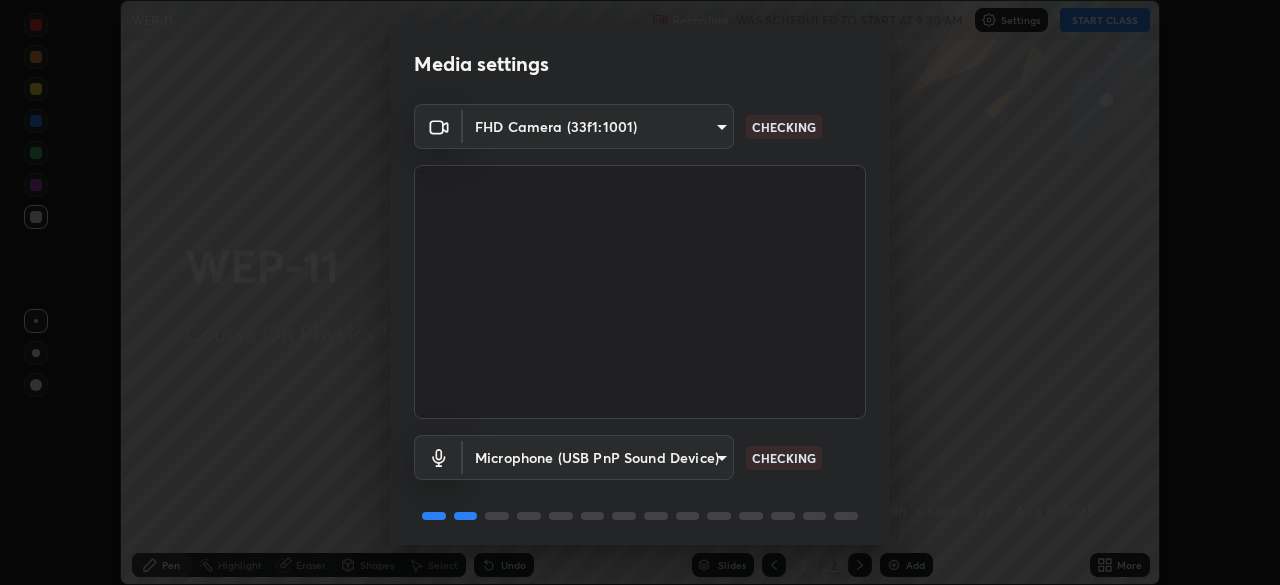 scroll, scrollTop: 71, scrollLeft: 0, axis: vertical 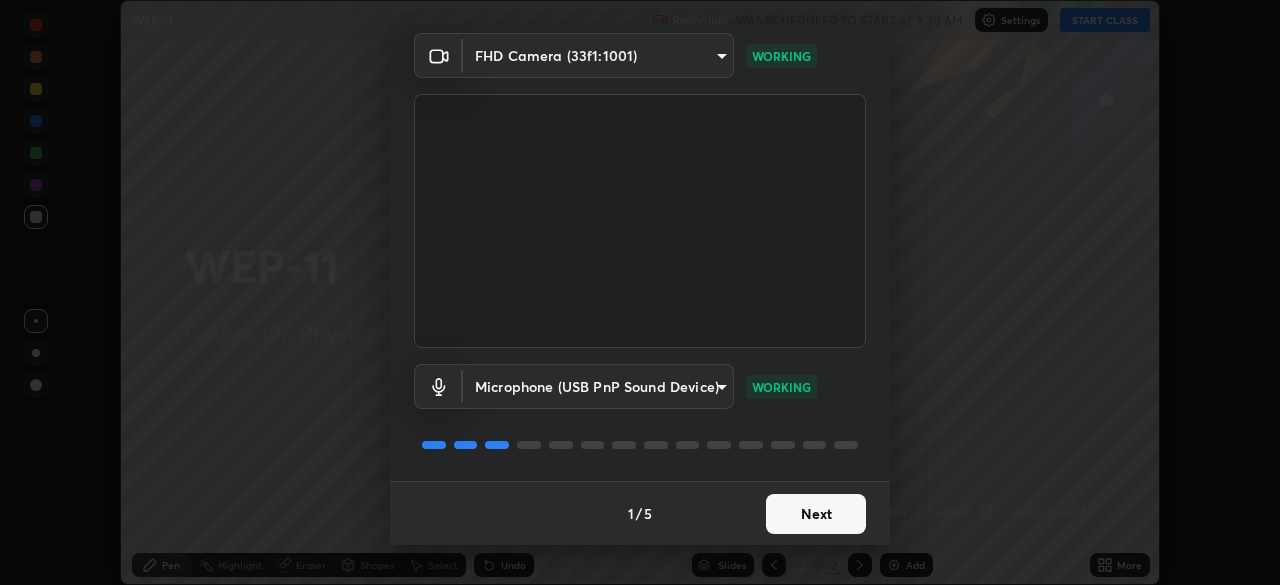 click on "Next" at bounding box center [816, 514] 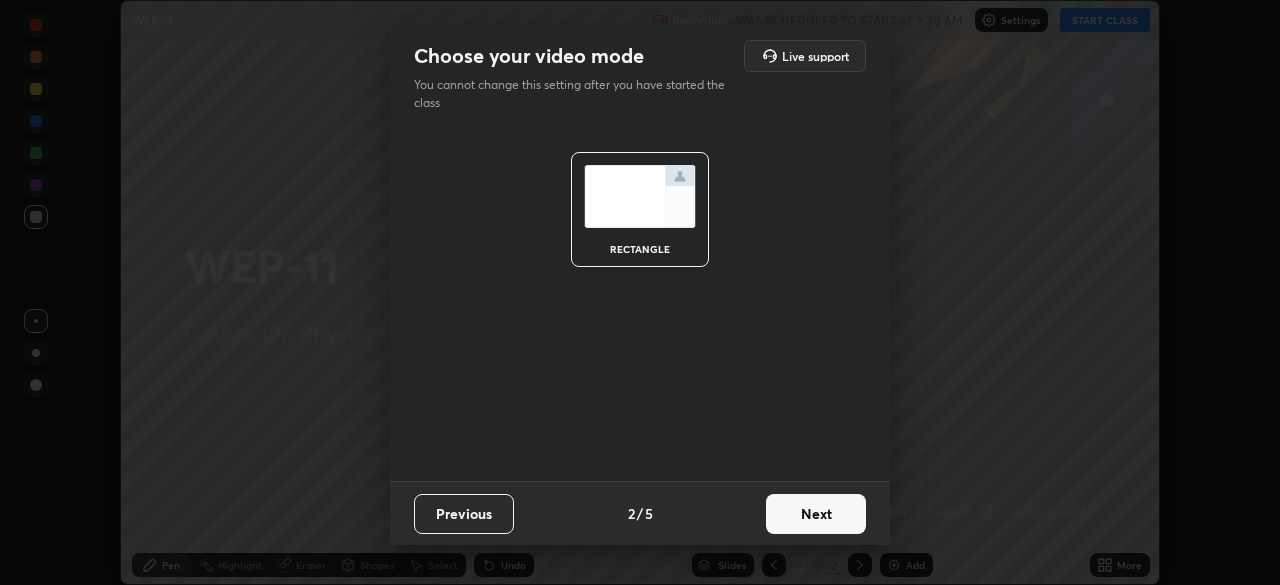 scroll, scrollTop: 0, scrollLeft: 0, axis: both 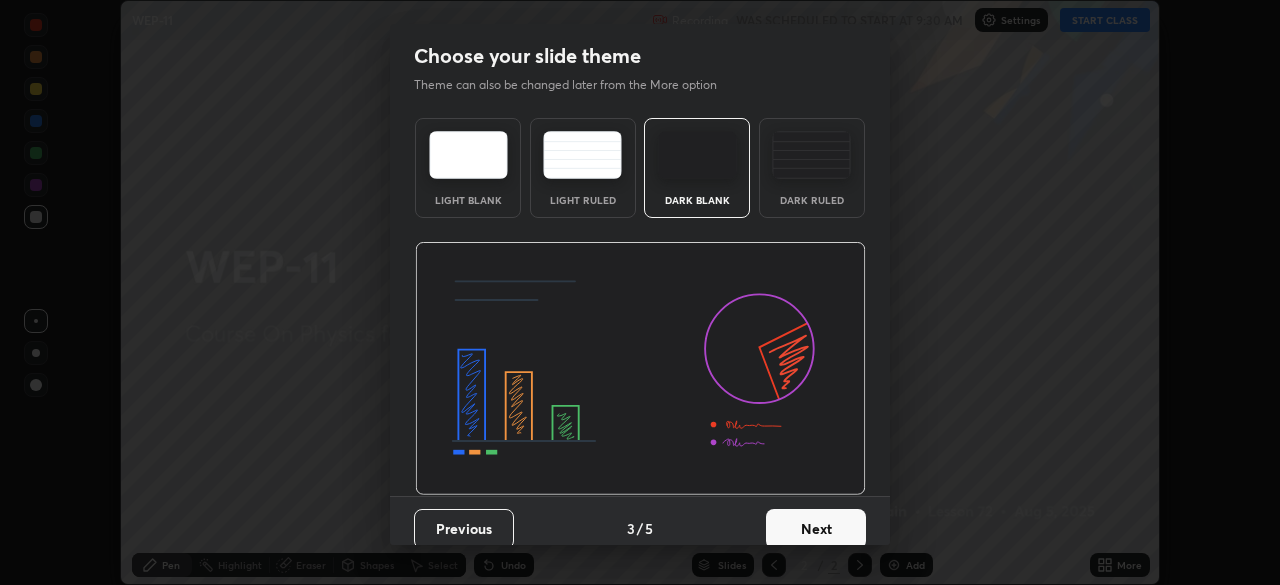 click on "Next" at bounding box center (816, 529) 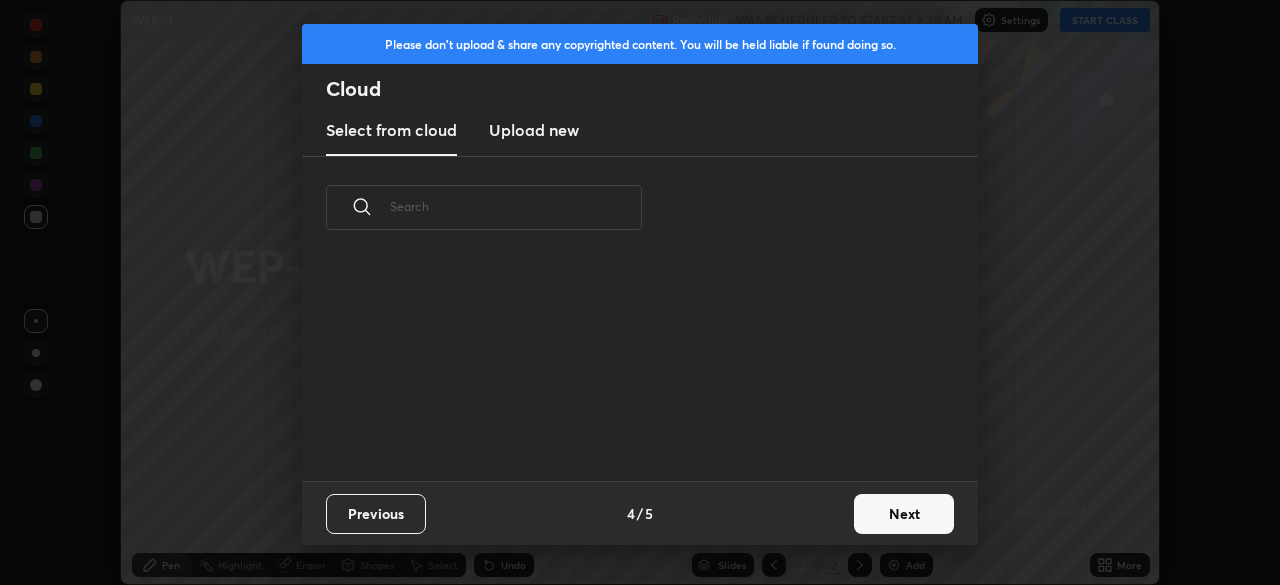 click on "Next" at bounding box center (904, 514) 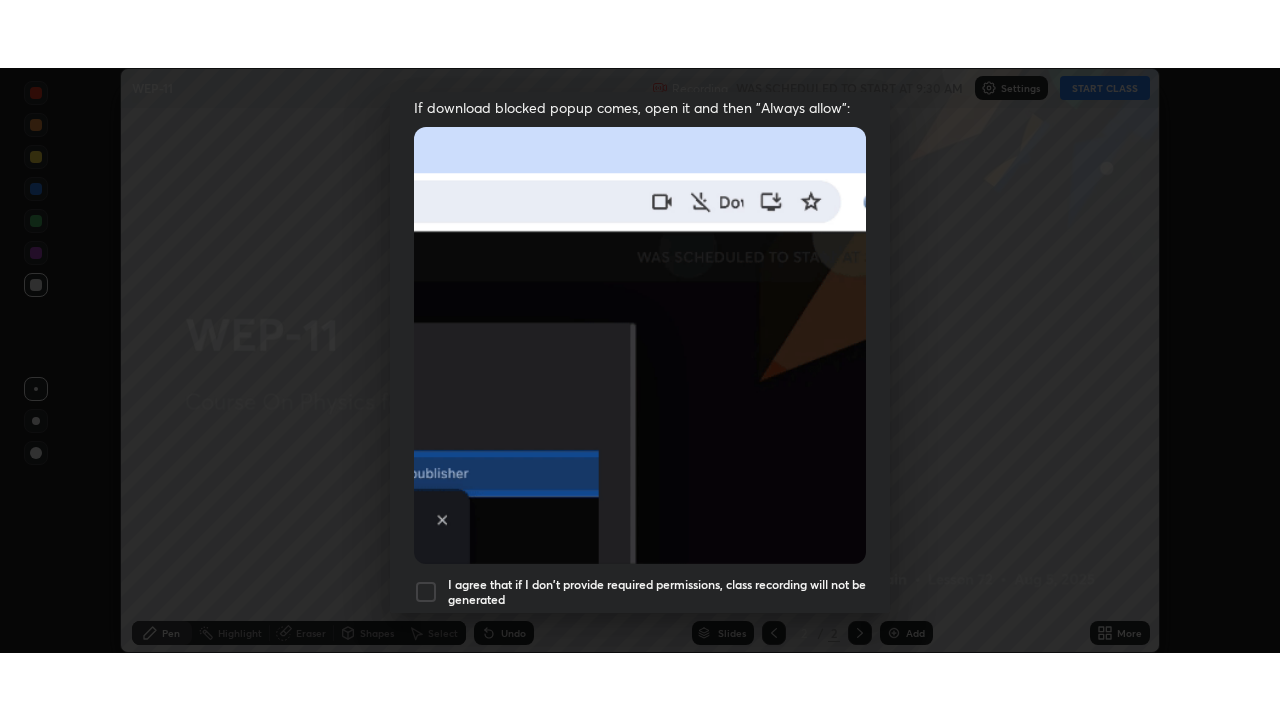 scroll, scrollTop: 479, scrollLeft: 0, axis: vertical 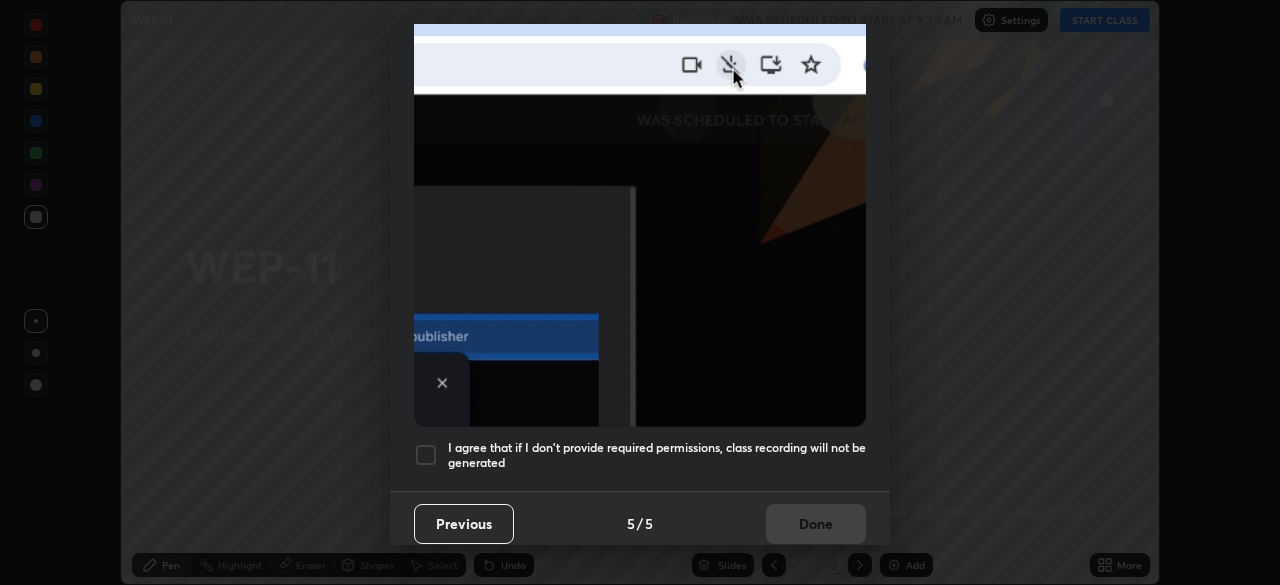 click on "I agree that if I don't provide required permissions, class recording will not be generated" at bounding box center (657, 455) 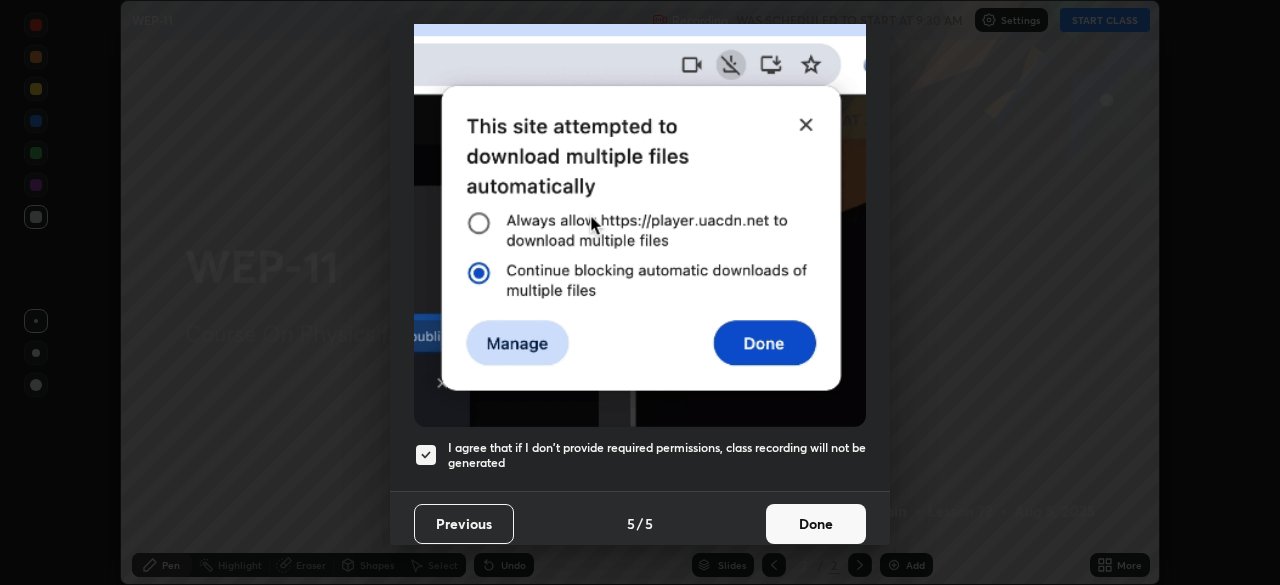 click on "Done" at bounding box center (816, 524) 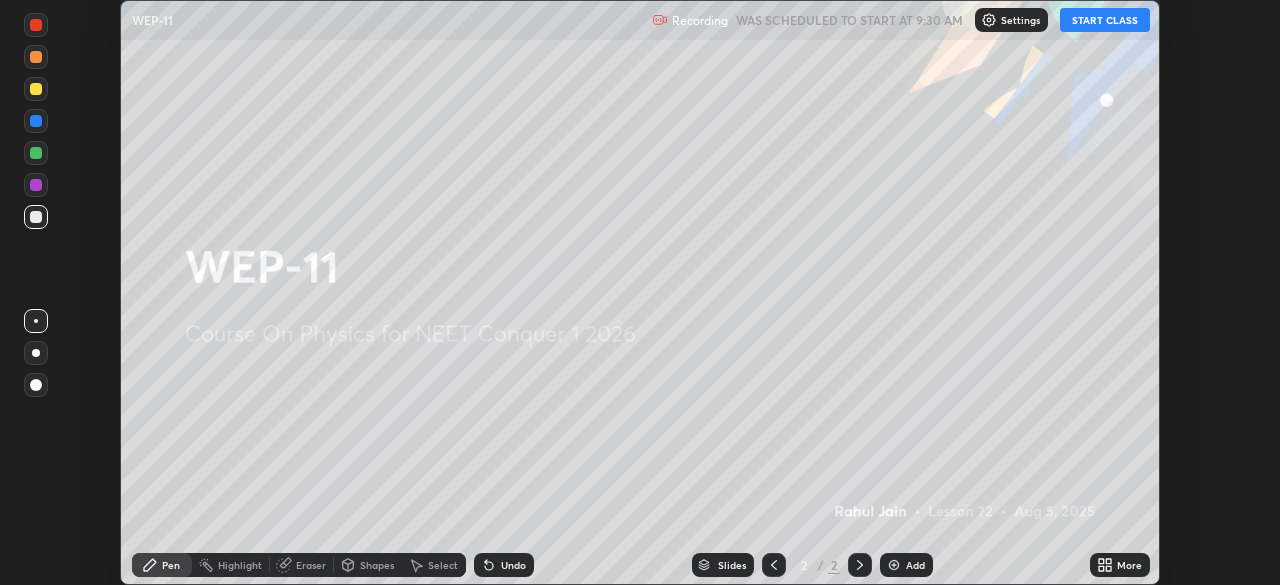 click 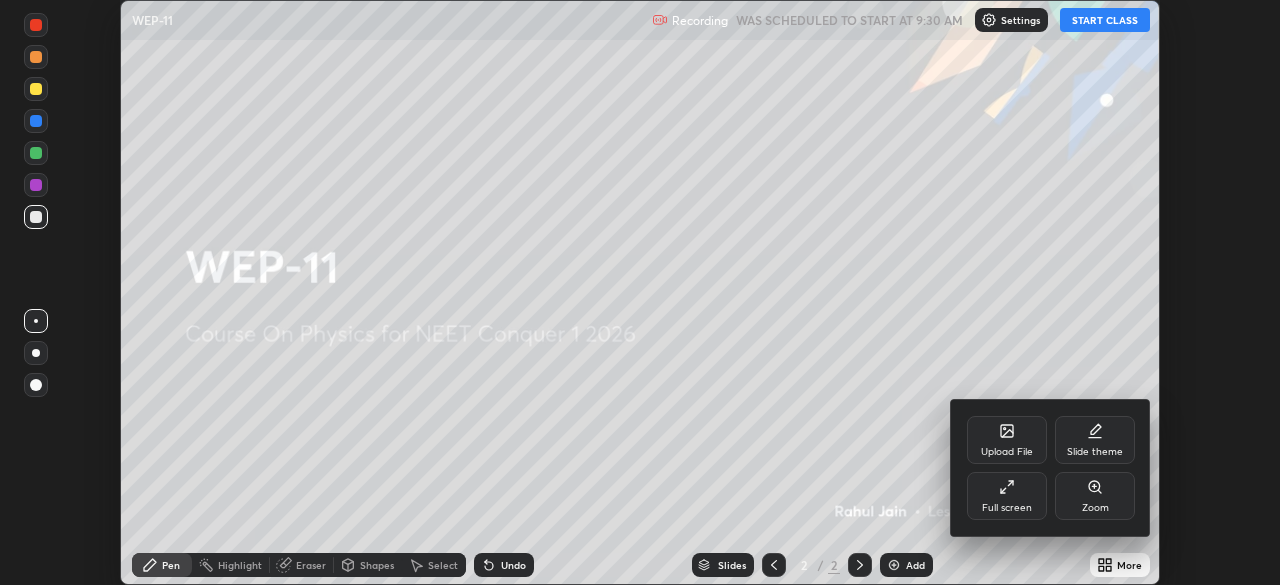 click on "Full screen" at bounding box center (1007, 496) 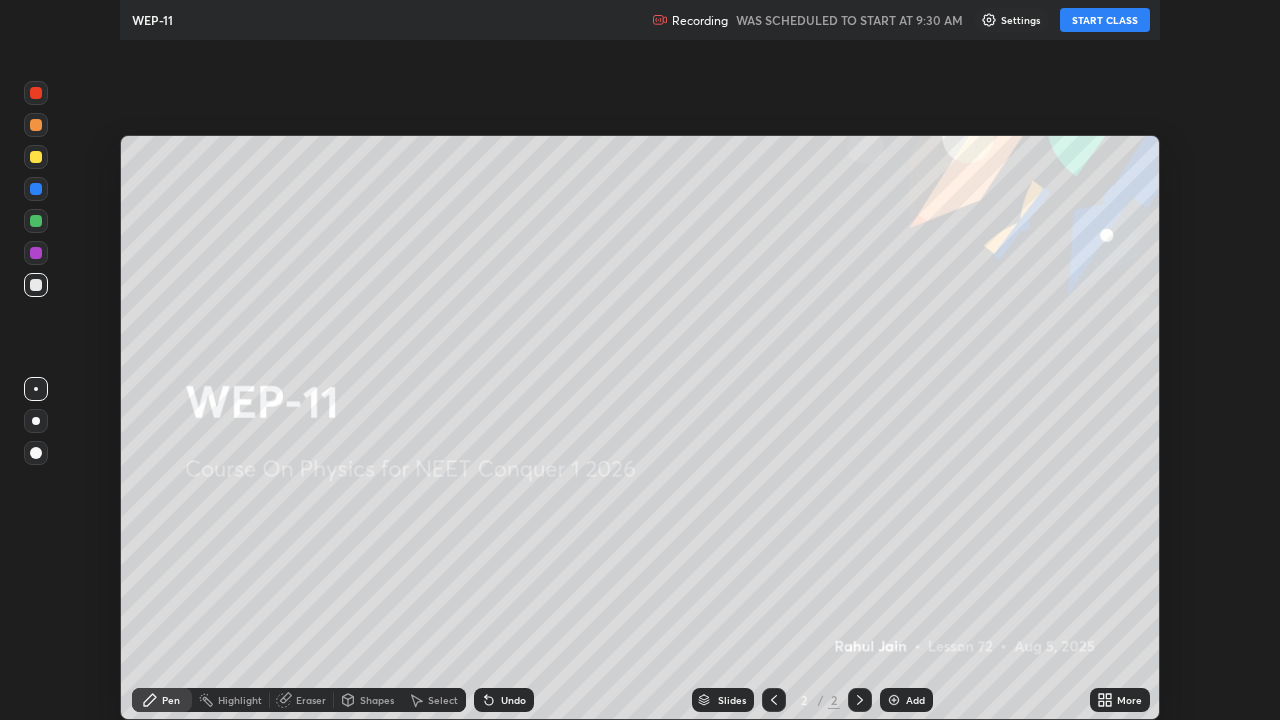 scroll, scrollTop: 99280, scrollLeft: 98720, axis: both 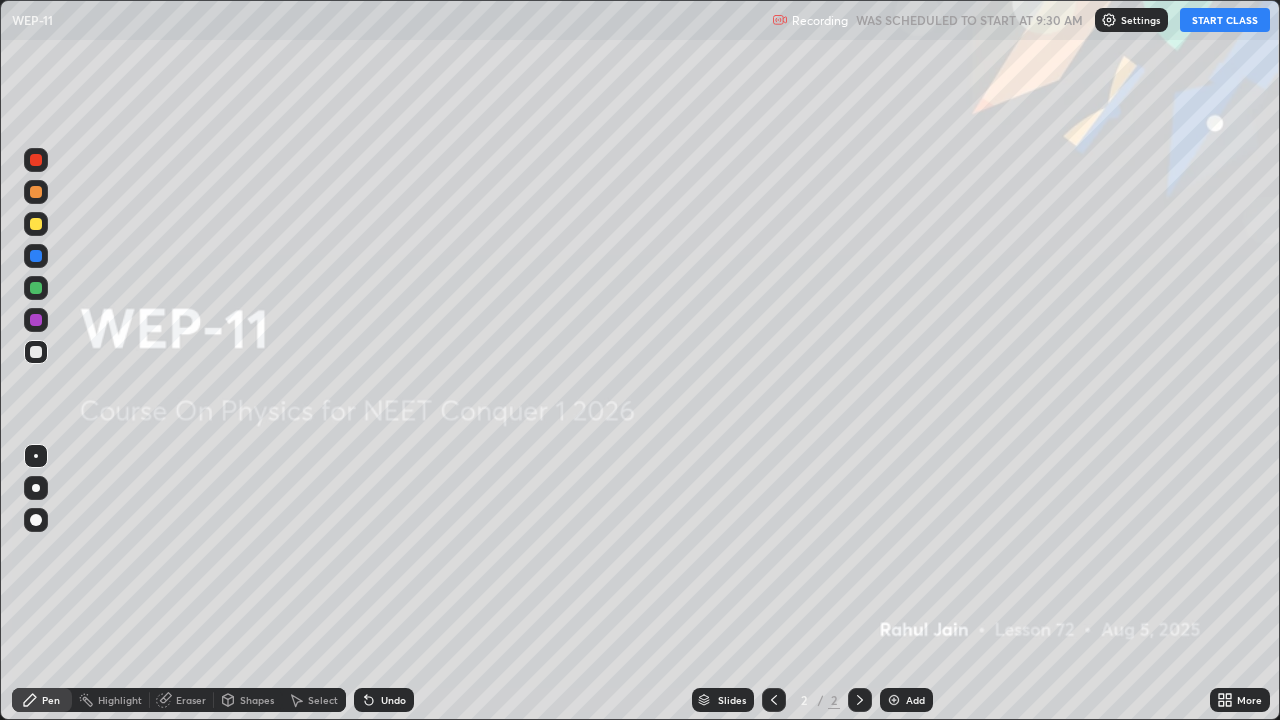 click on "START CLASS" at bounding box center [1225, 20] 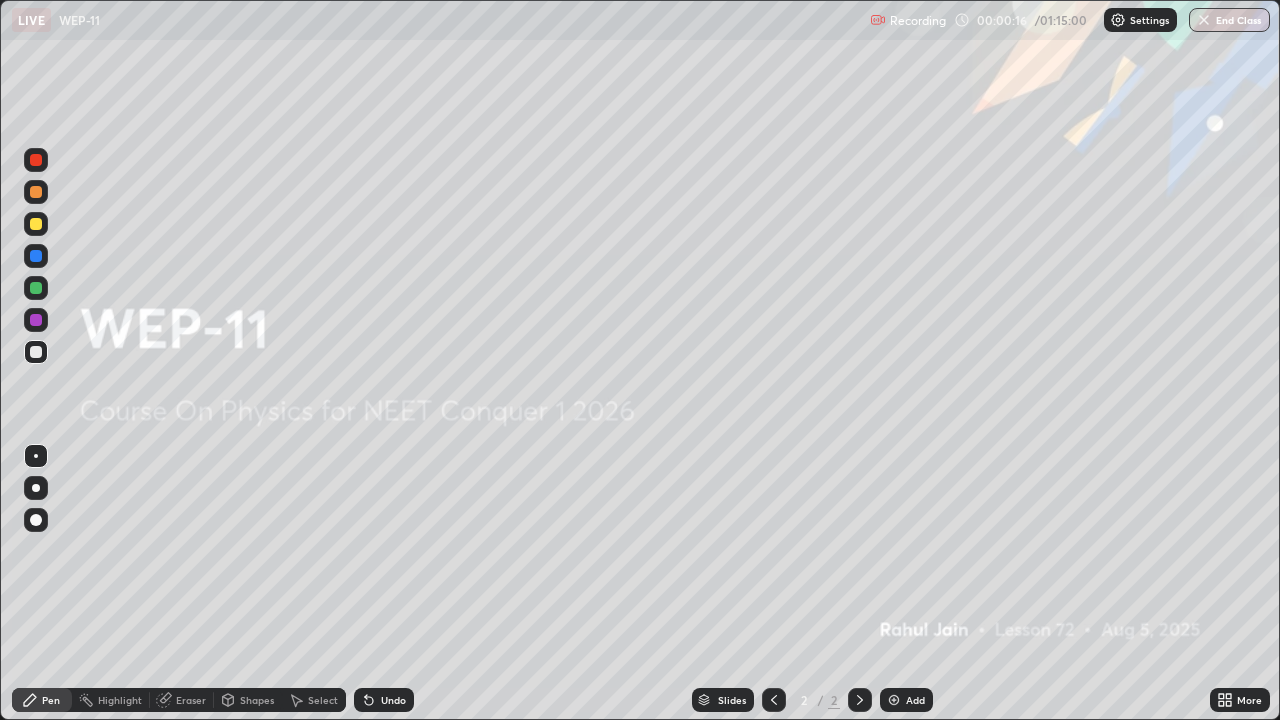 click on "Add" at bounding box center [915, 700] 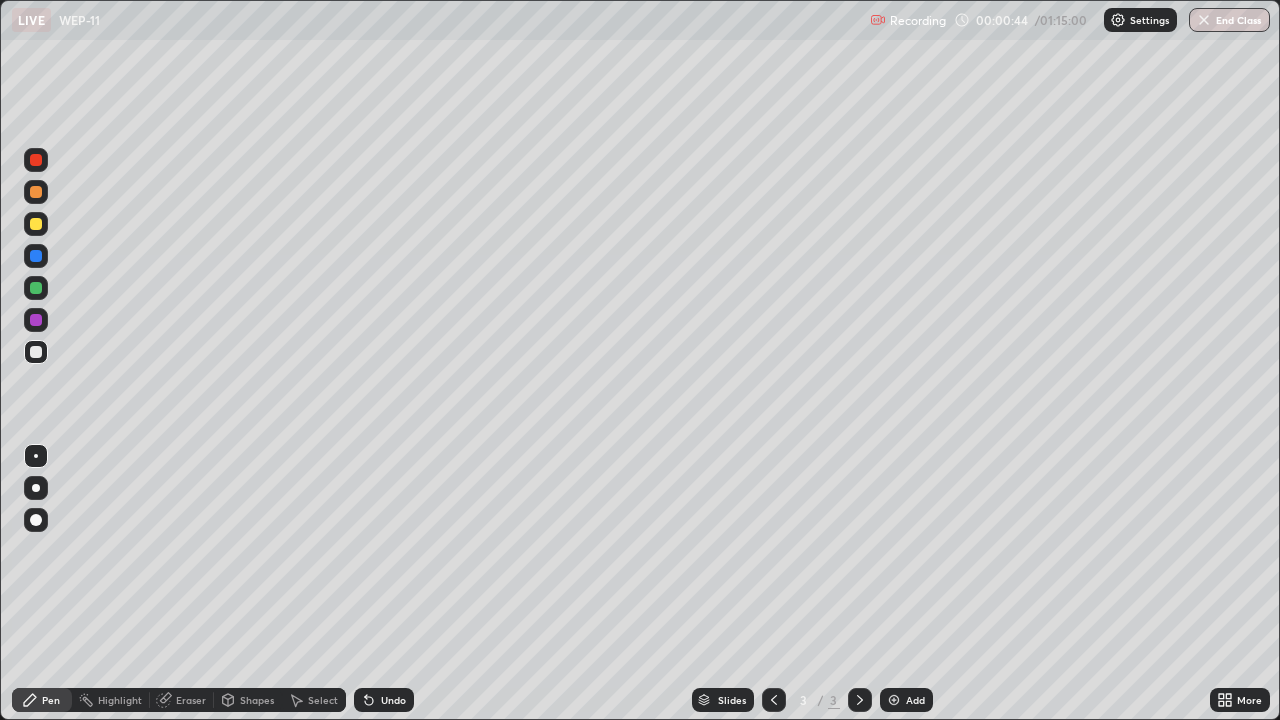 click at bounding box center [36, 488] 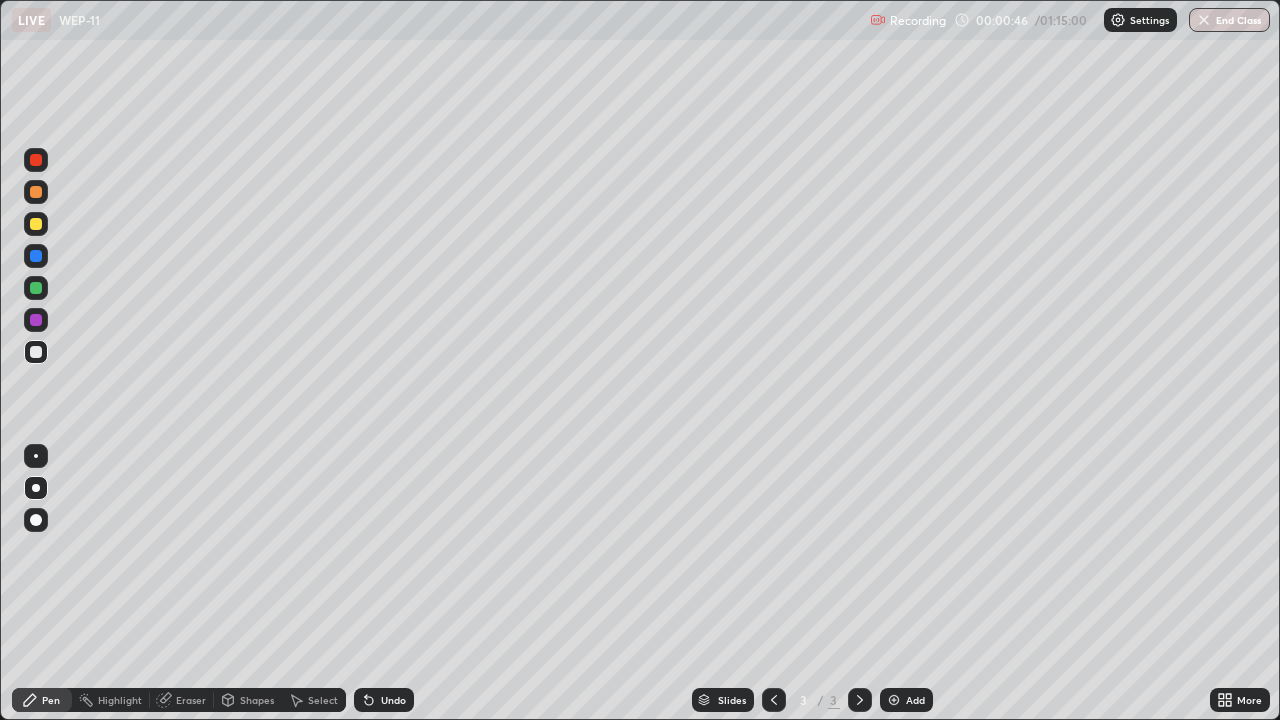 click at bounding box center [36, 520] 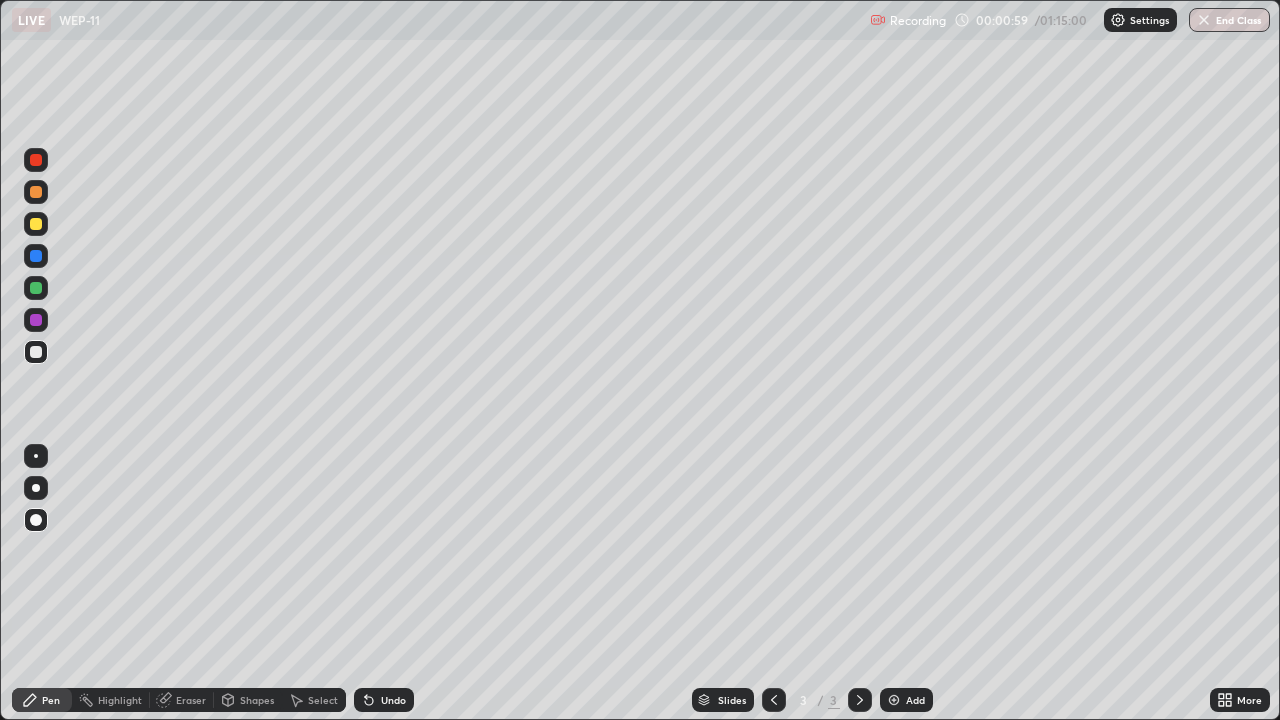 click on "More" at bounding box center (1249, 700) 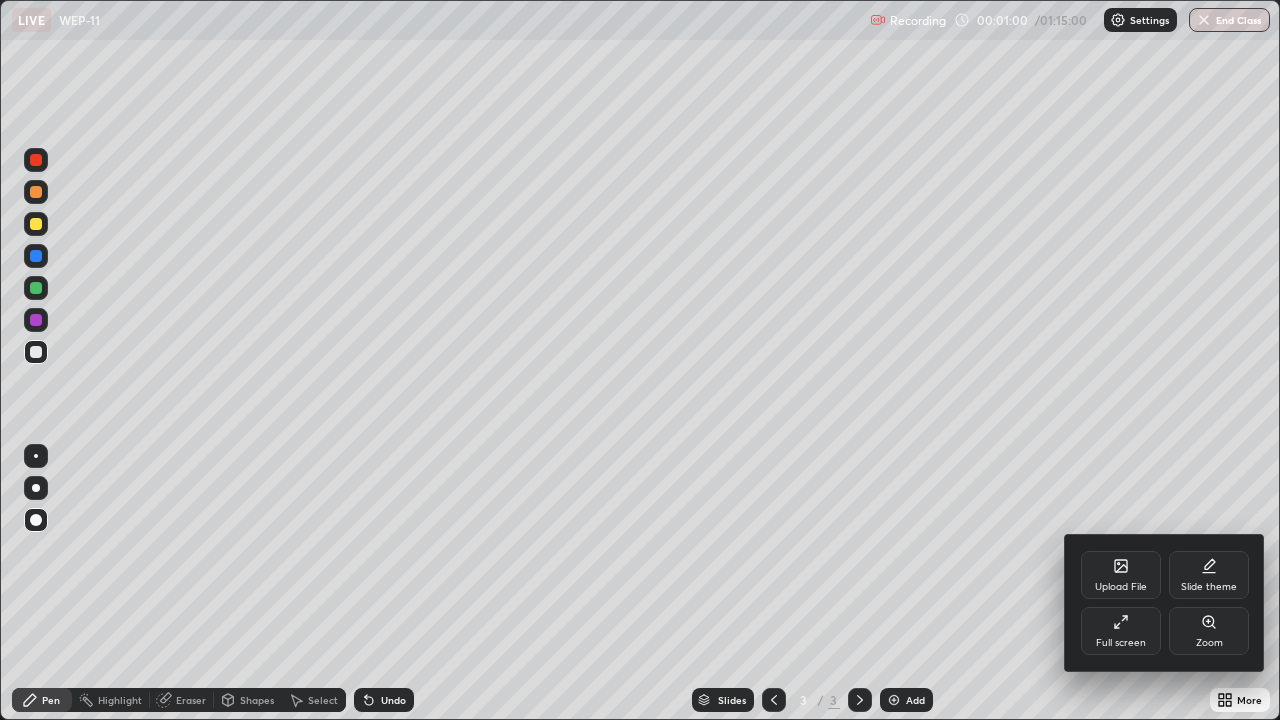 click on "Upload File" at bounding box center (1121, 575) 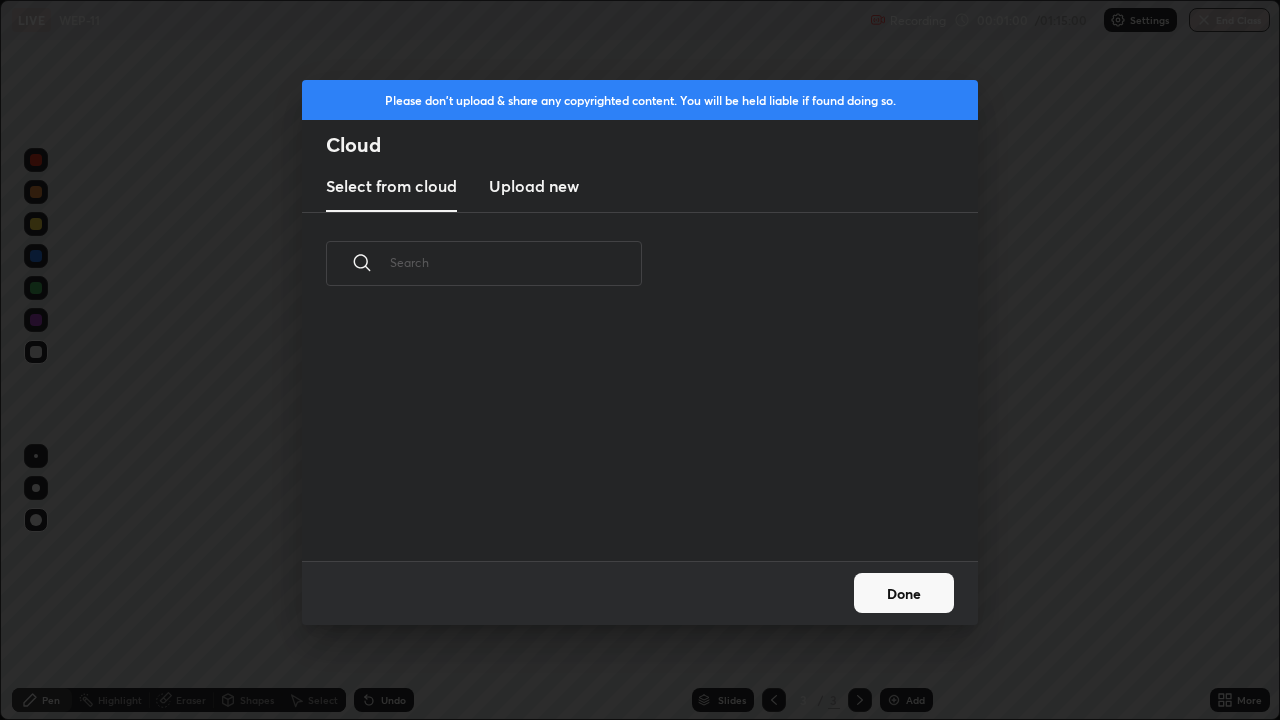 scroll, scrollTop: 7, scrollLeft: 11, axis: both 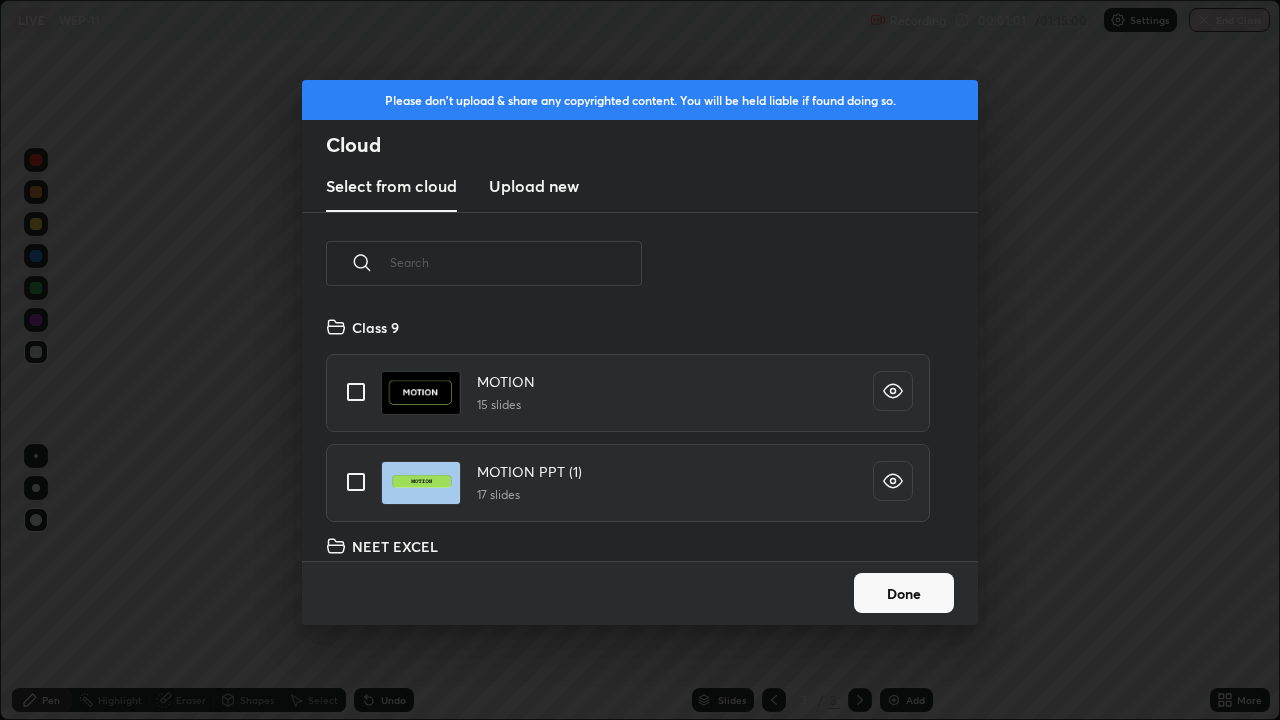 click at bounding box center [516, 262] 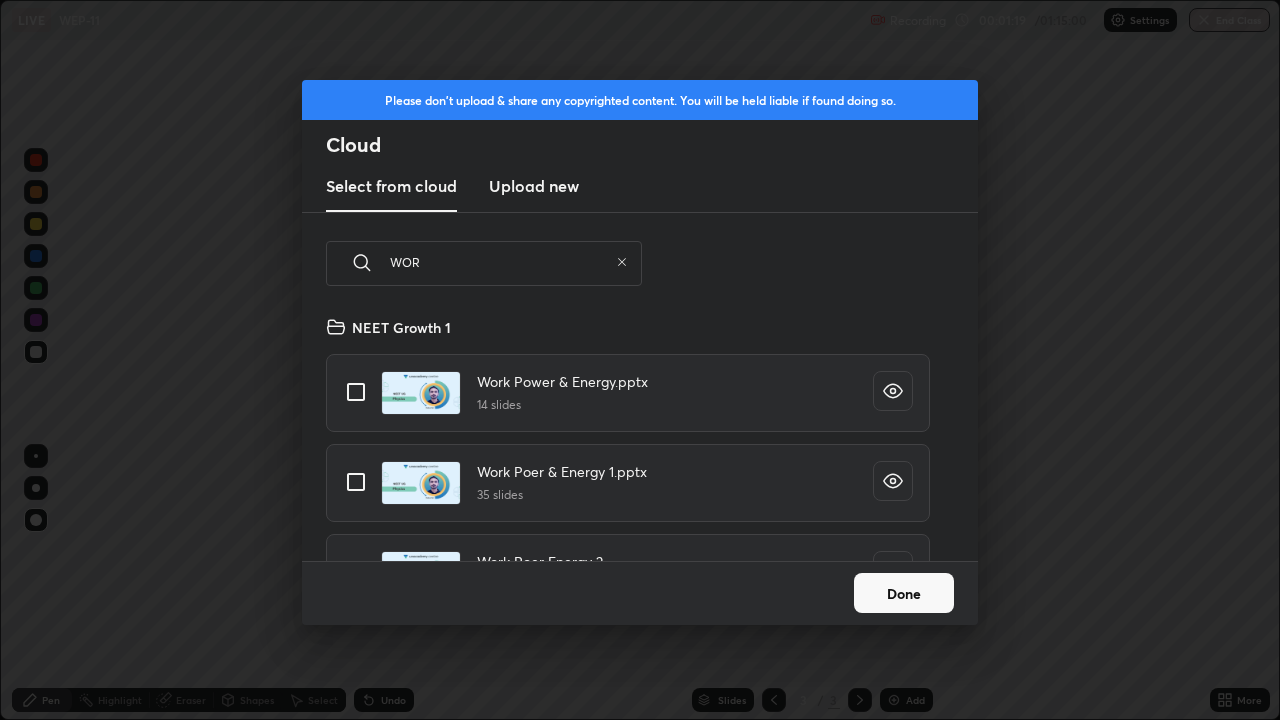 scroll, scrollTop: 57, scrollLeft: 0, axis: vertical 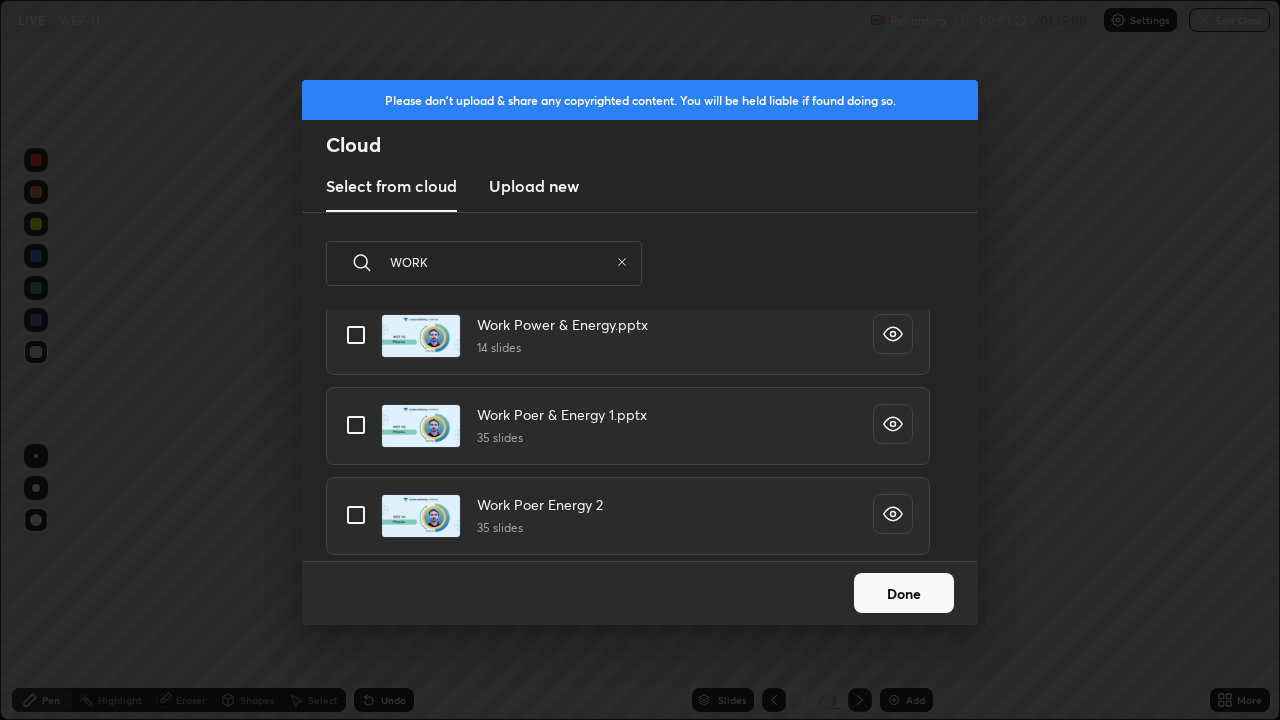 type on "WORK" 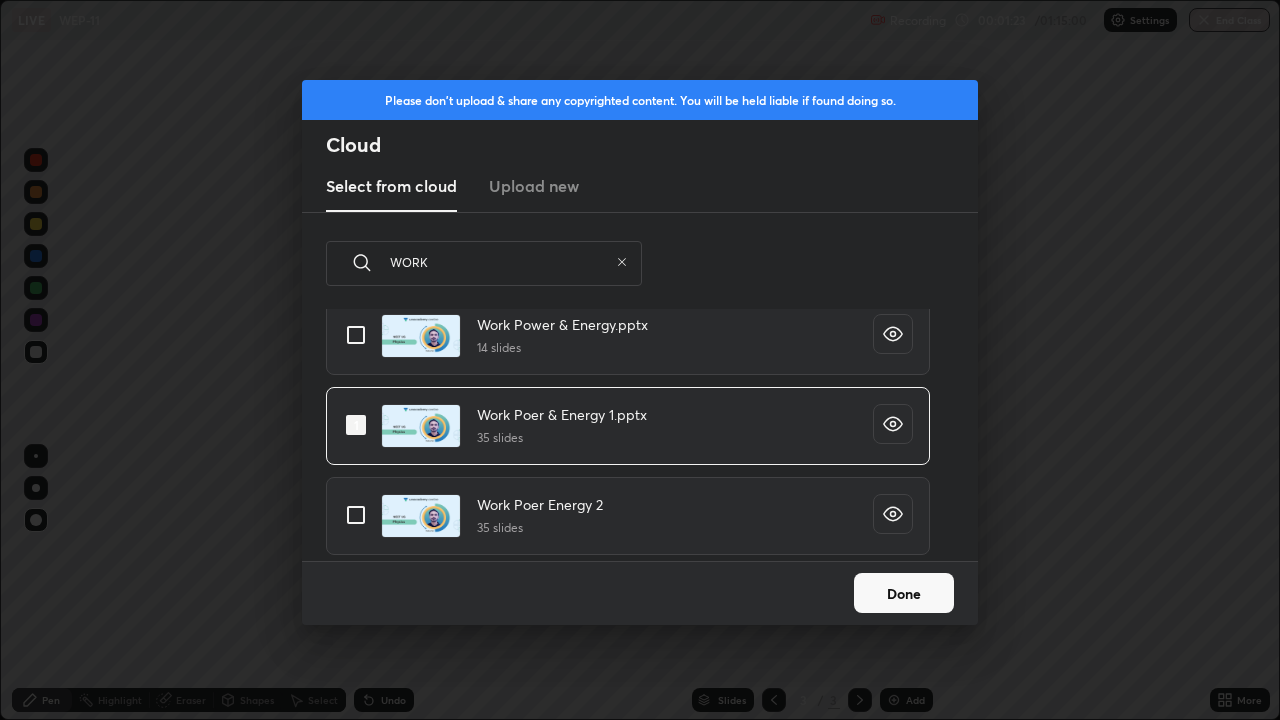 click on "Done" at bounding box center [904, 593] 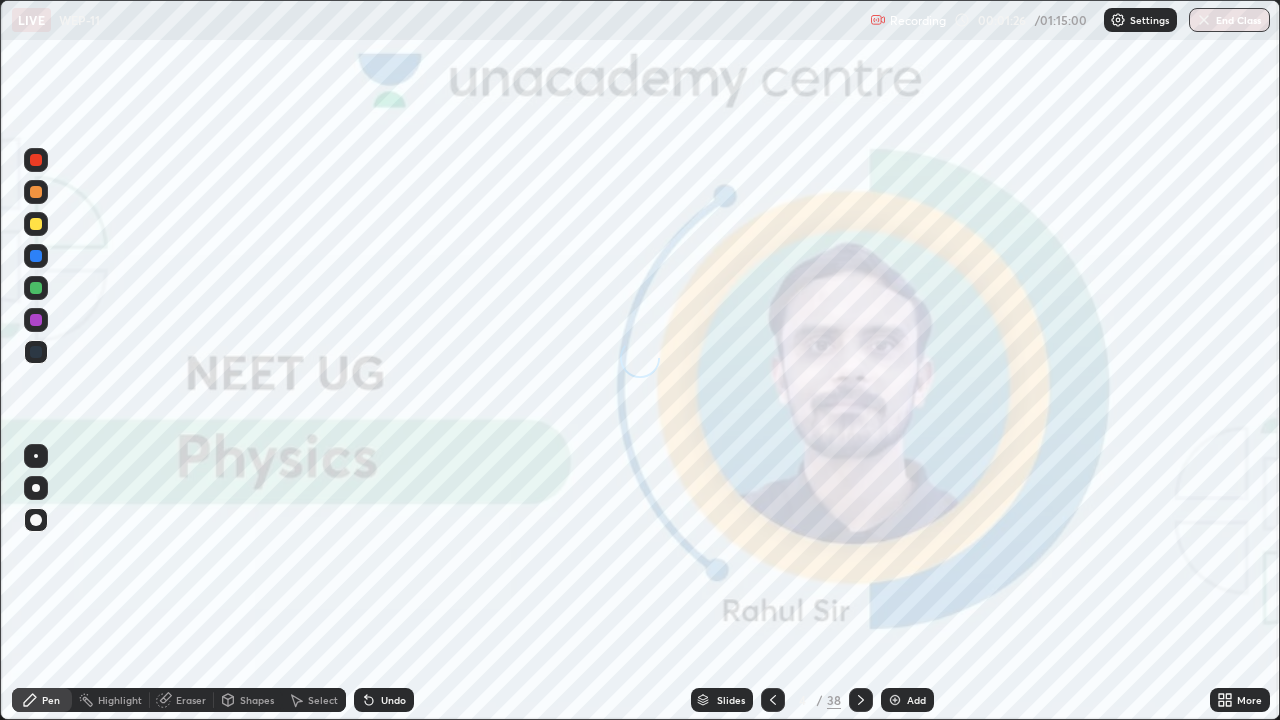 click on "Slides" at bounding box center [731, 700] 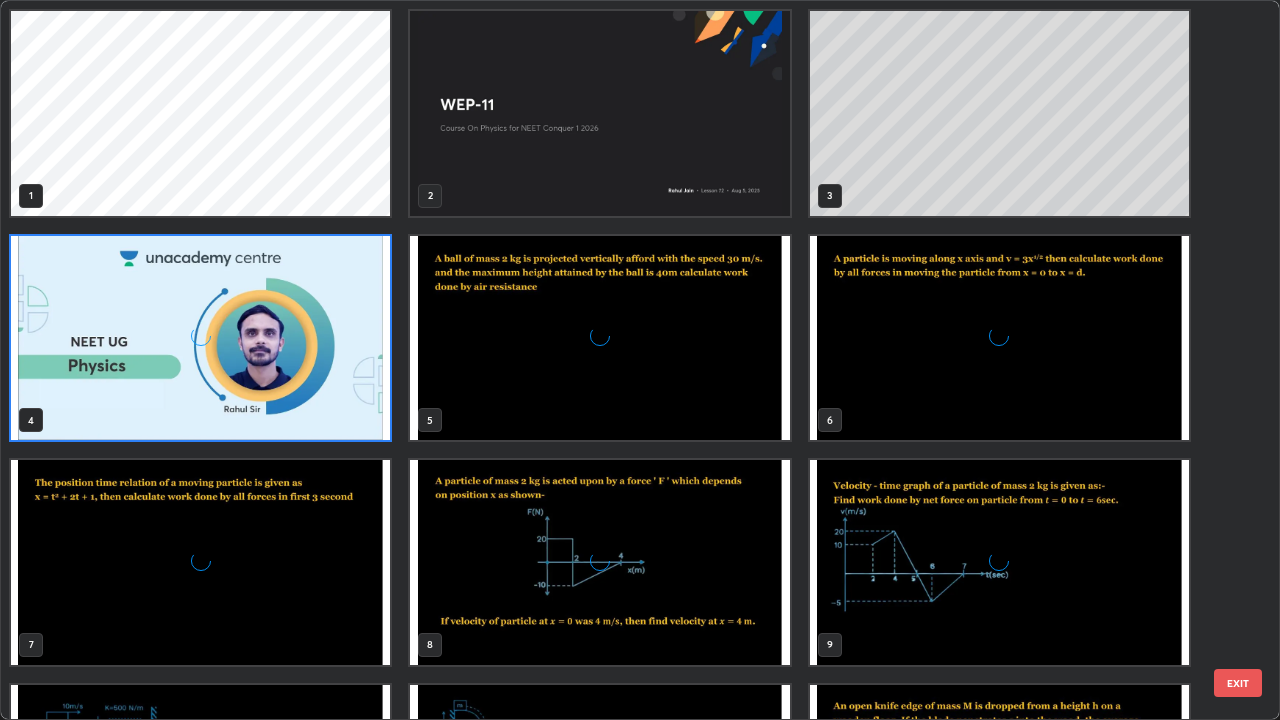 scroll, scrollTop: 7, scrollLeft: 11, axis: both 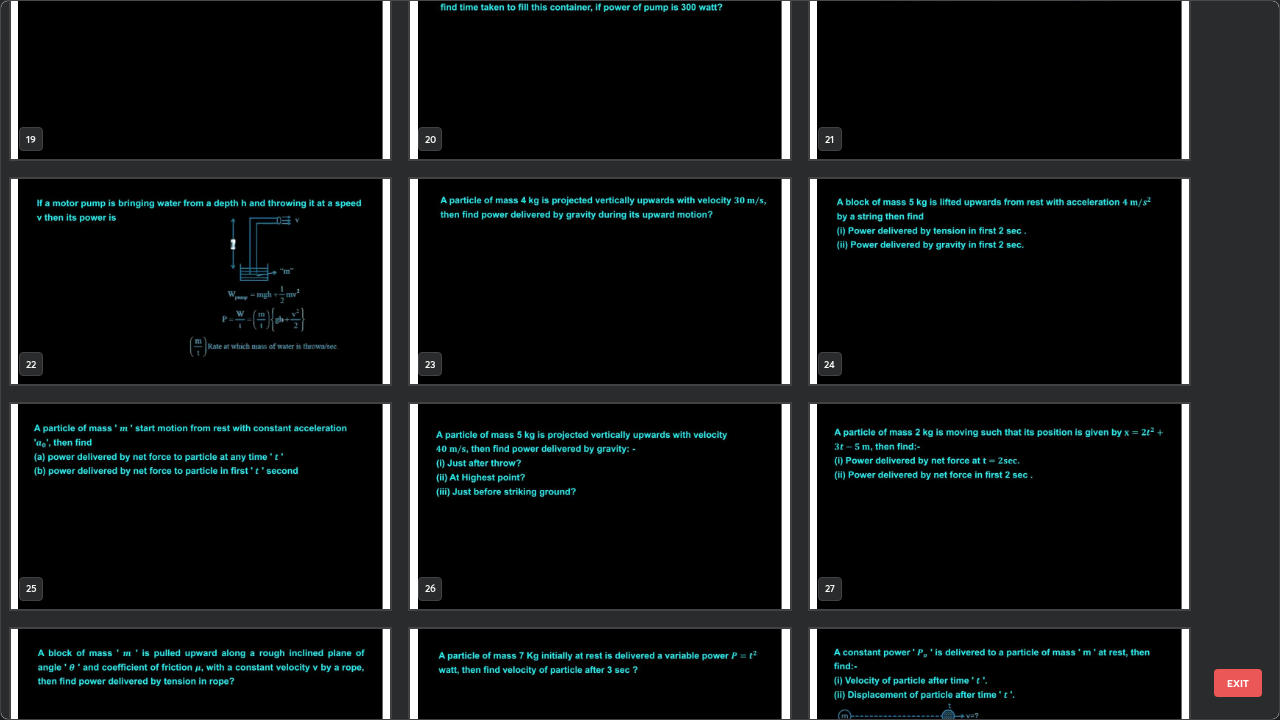 click at bounding box center (999, 281) 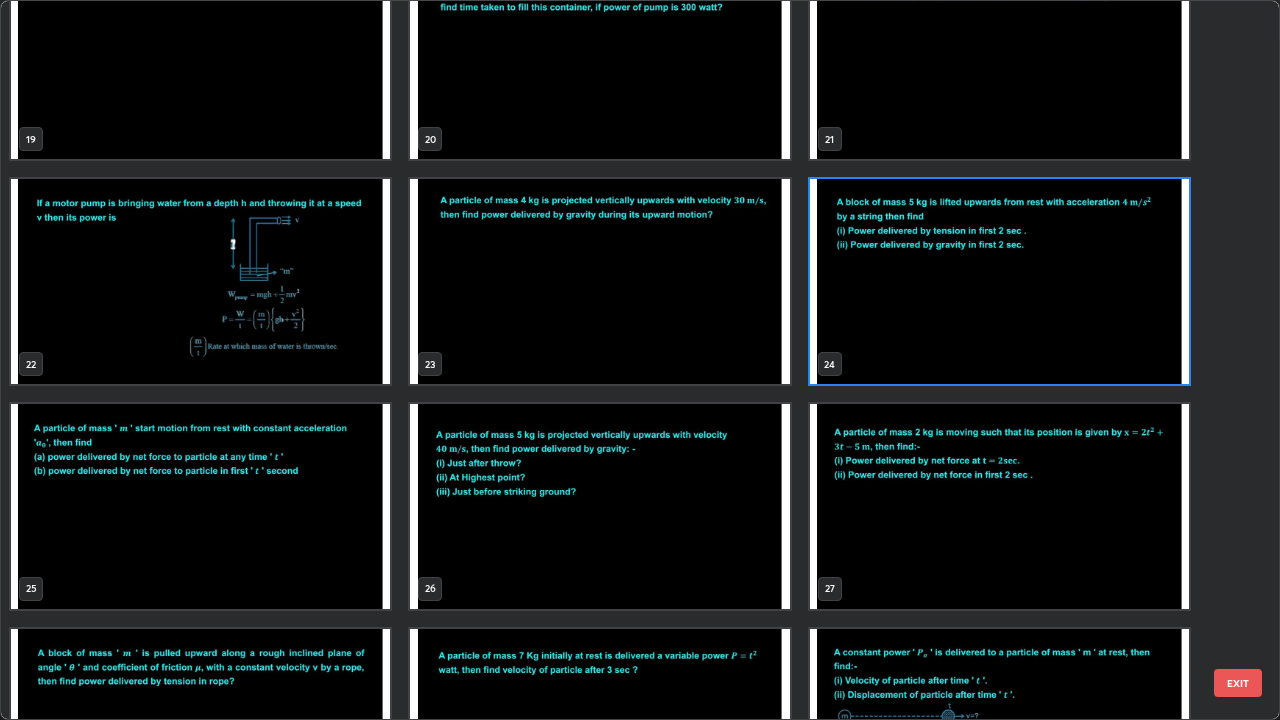 click at bounding box center (999, 281) 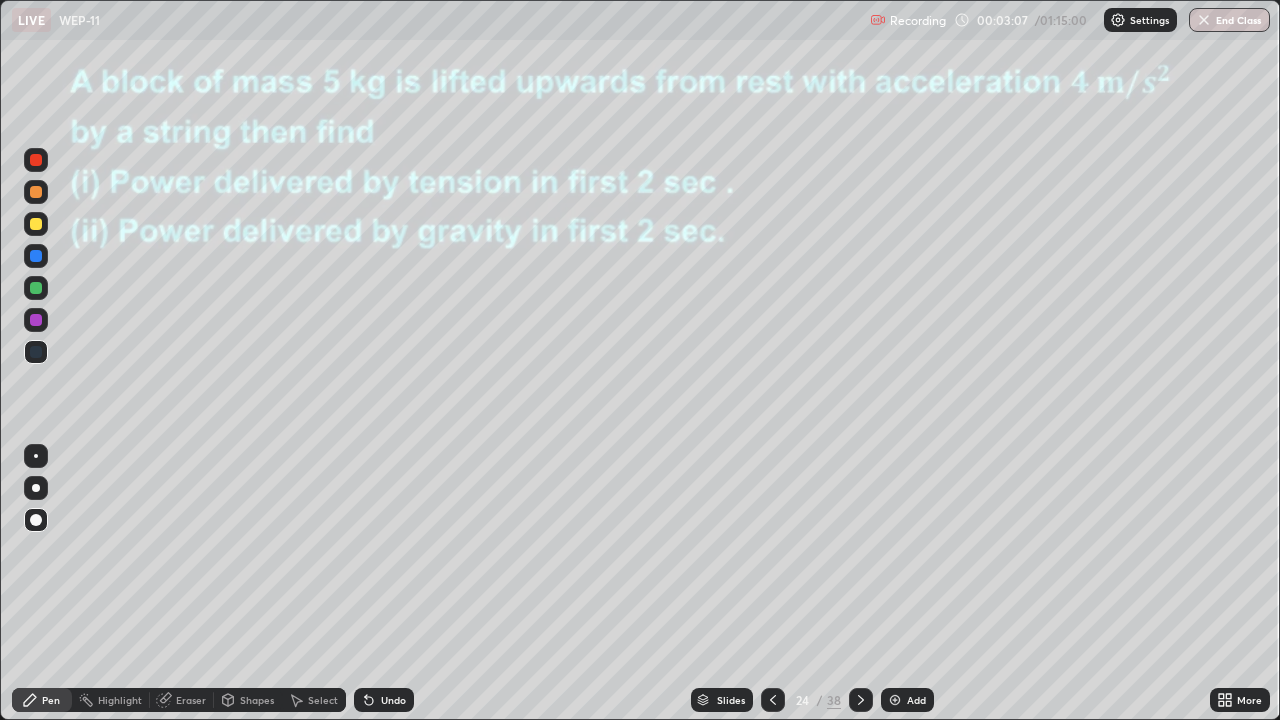 click 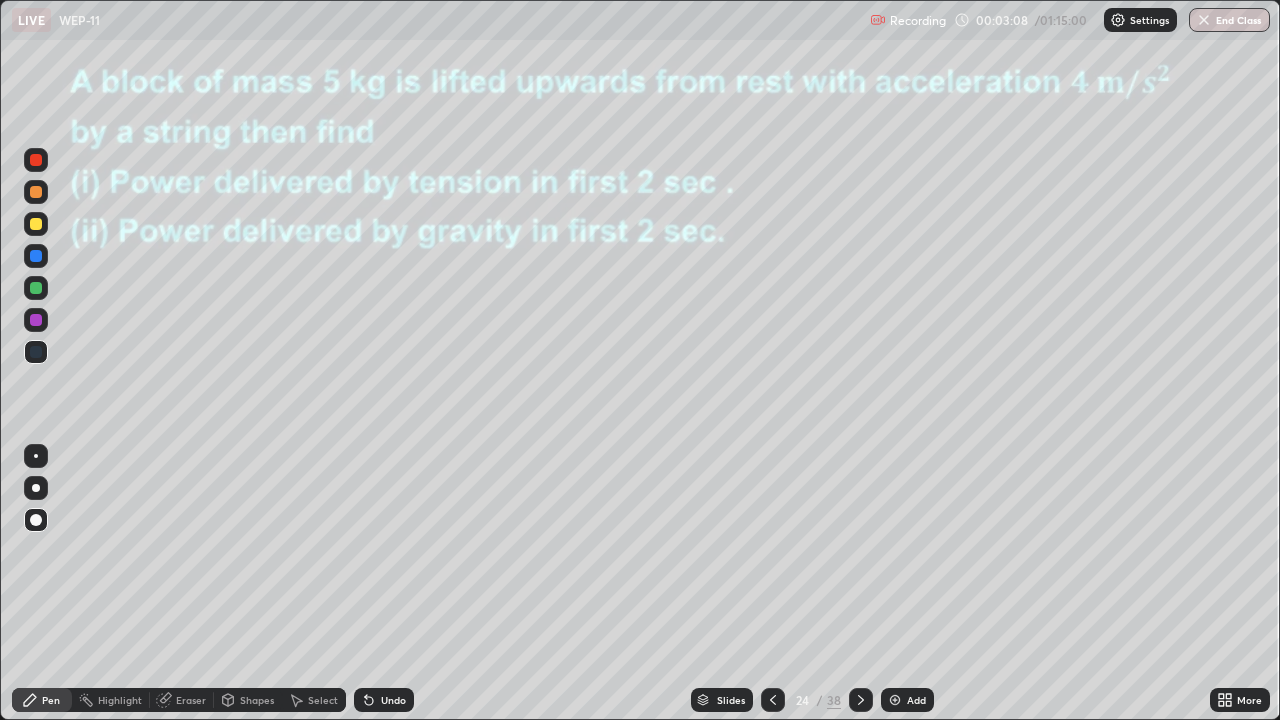 click at bounding box center (36, 320) 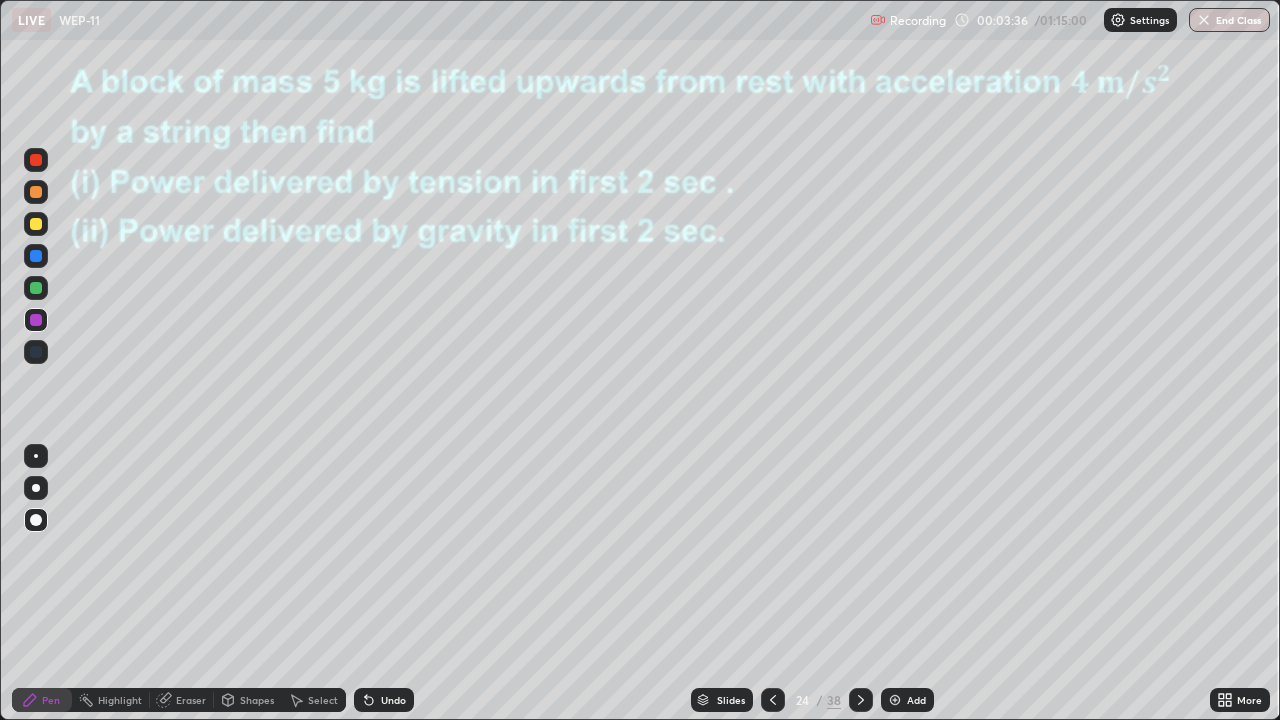 click at bounding box center [36, 488] 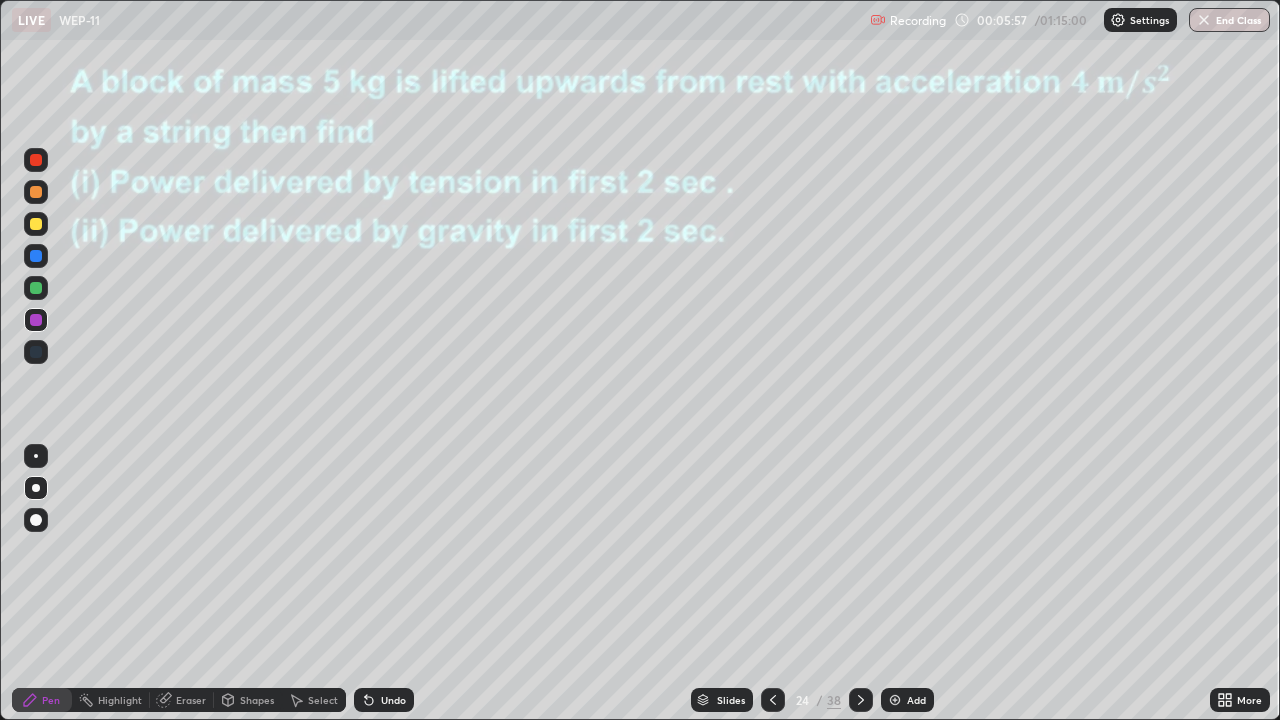 click at bounding box center (36, 288) 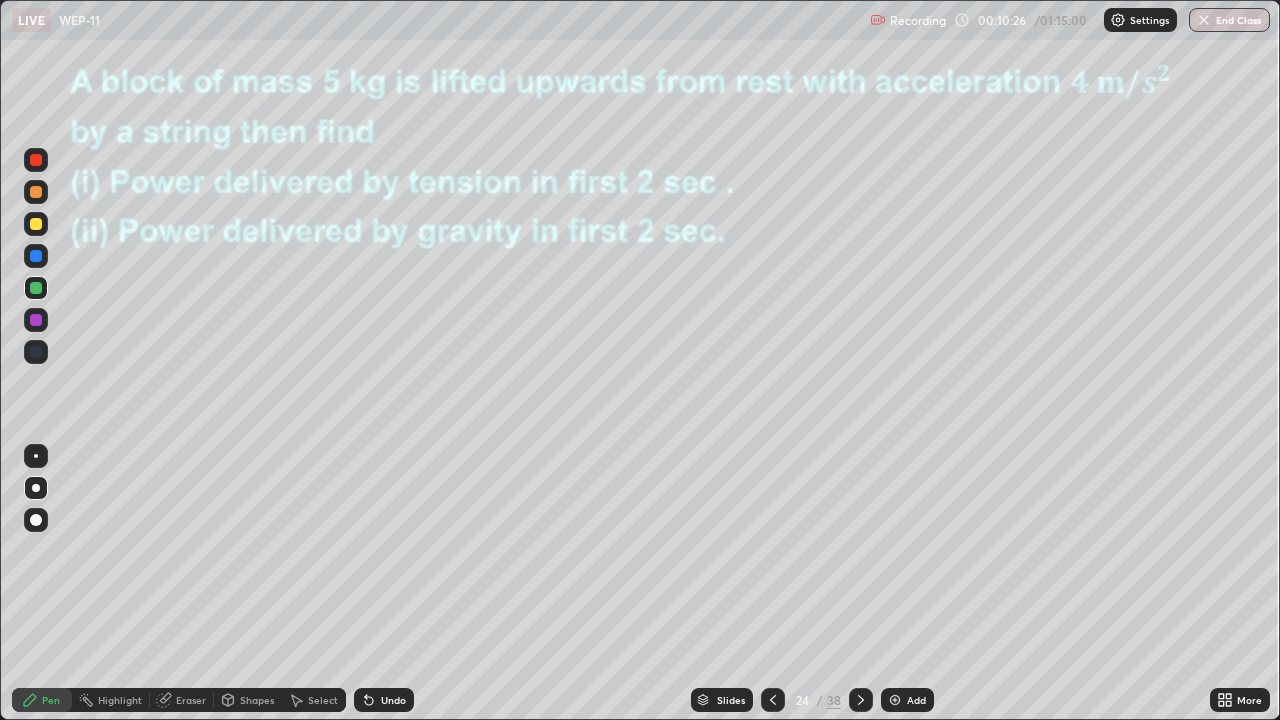 click 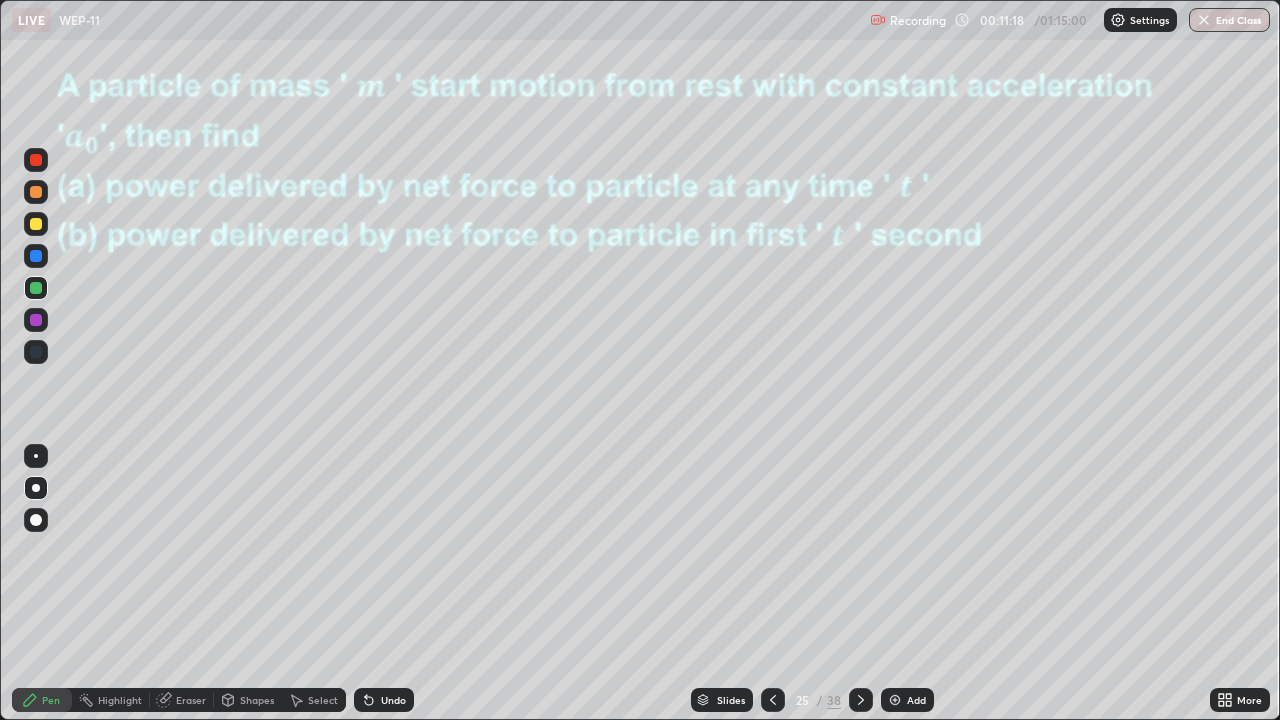 click on "Undo" at bounding box center (393, 700) 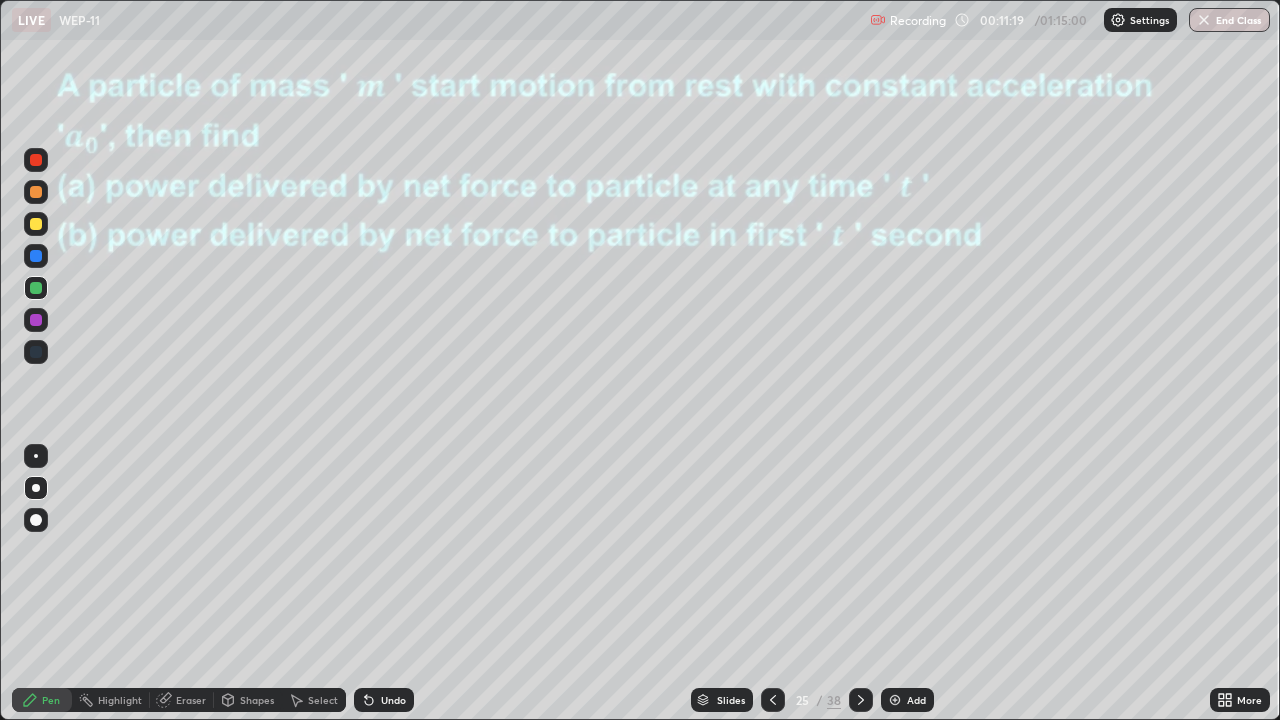 click on "Undo" at bounding box center (393, 700) 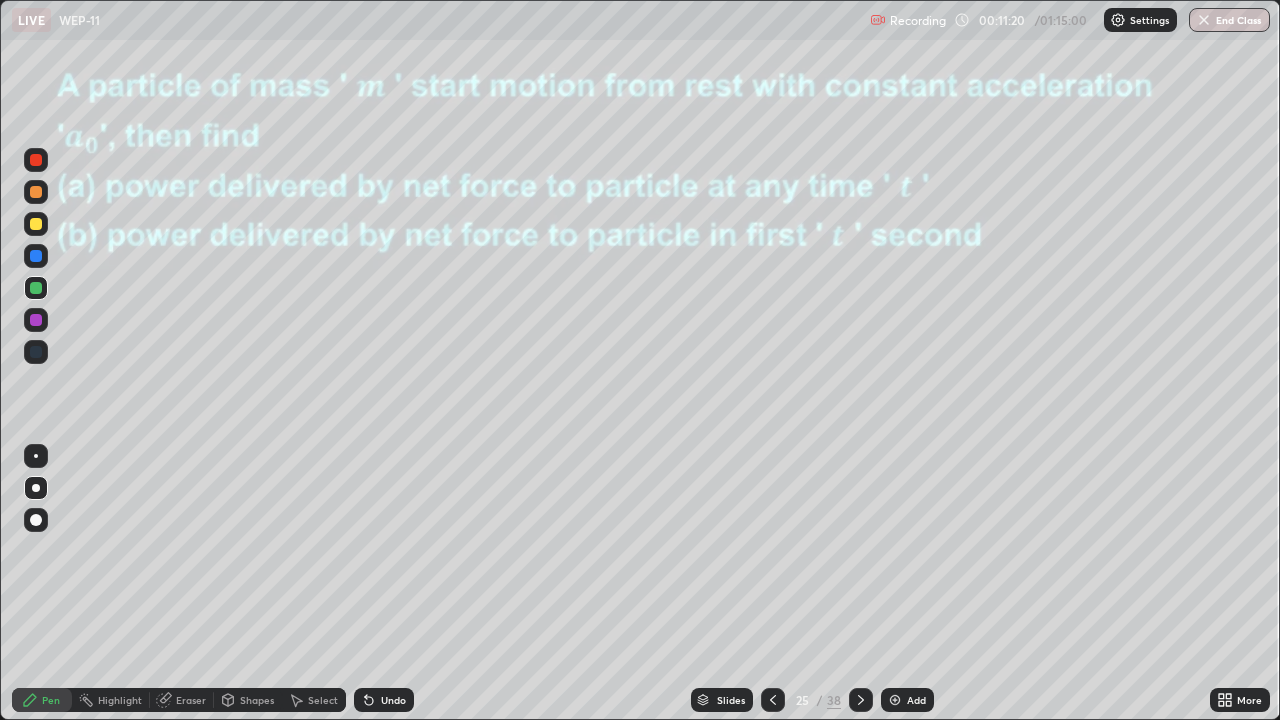 click on "Undo" at bounding box center [384, 700] 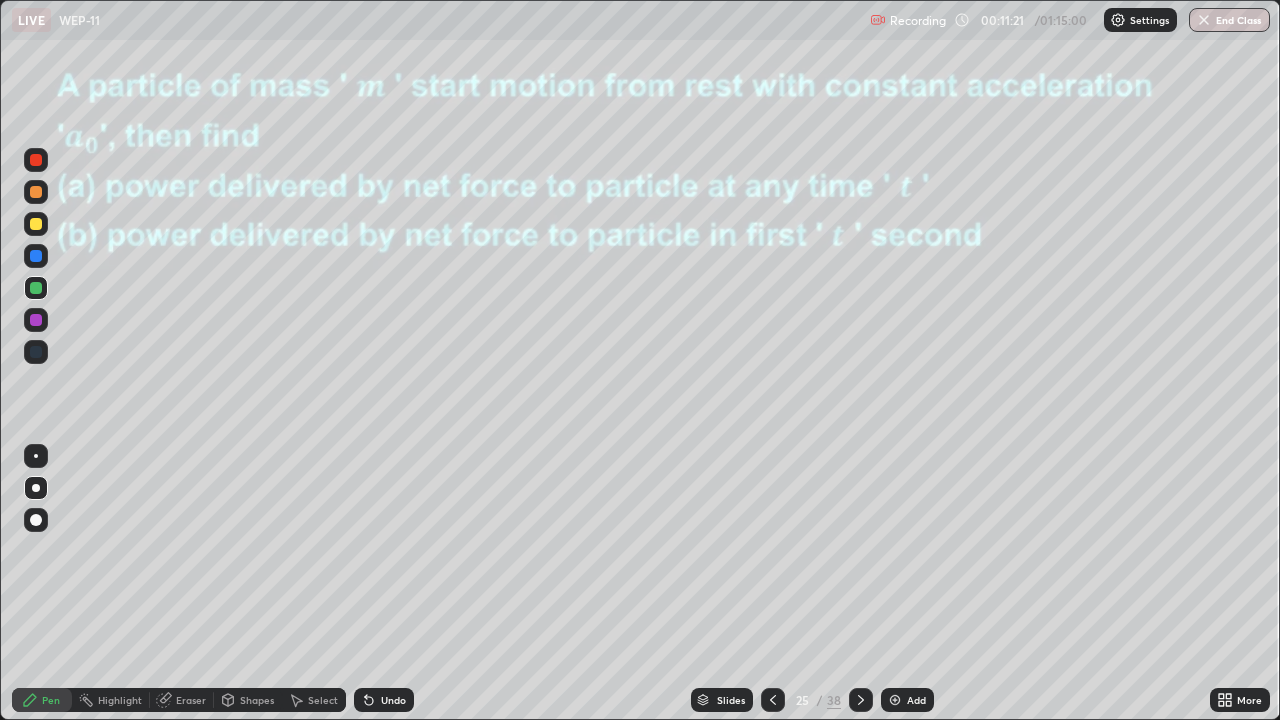 click on "Undo" at bounding box center (384, 700) 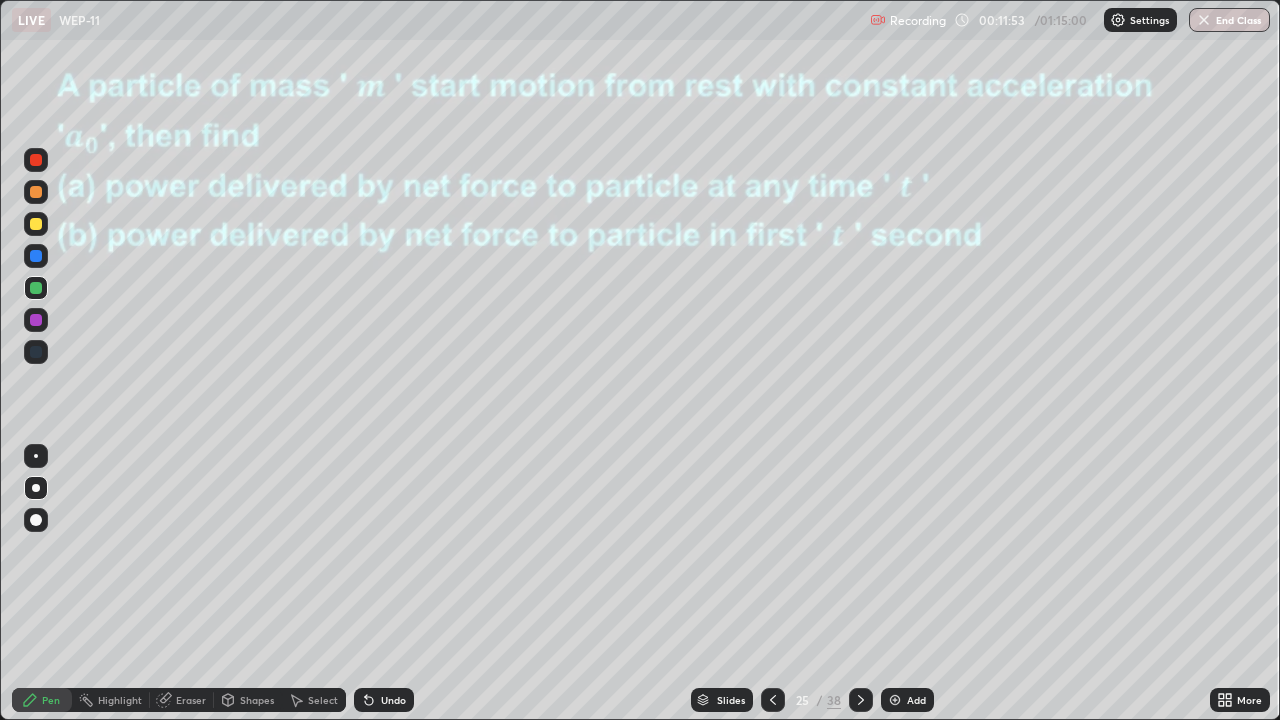click at bounding box center [36, 160] 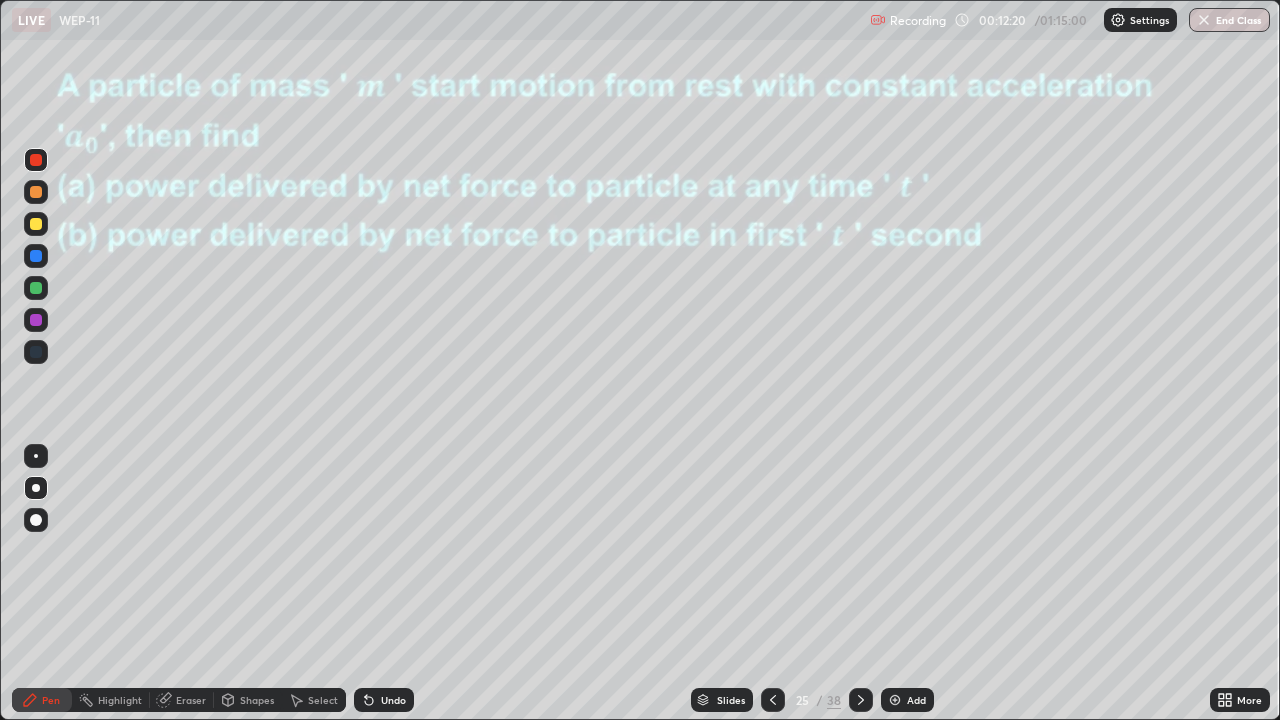 click at bounding box center [36, 320] 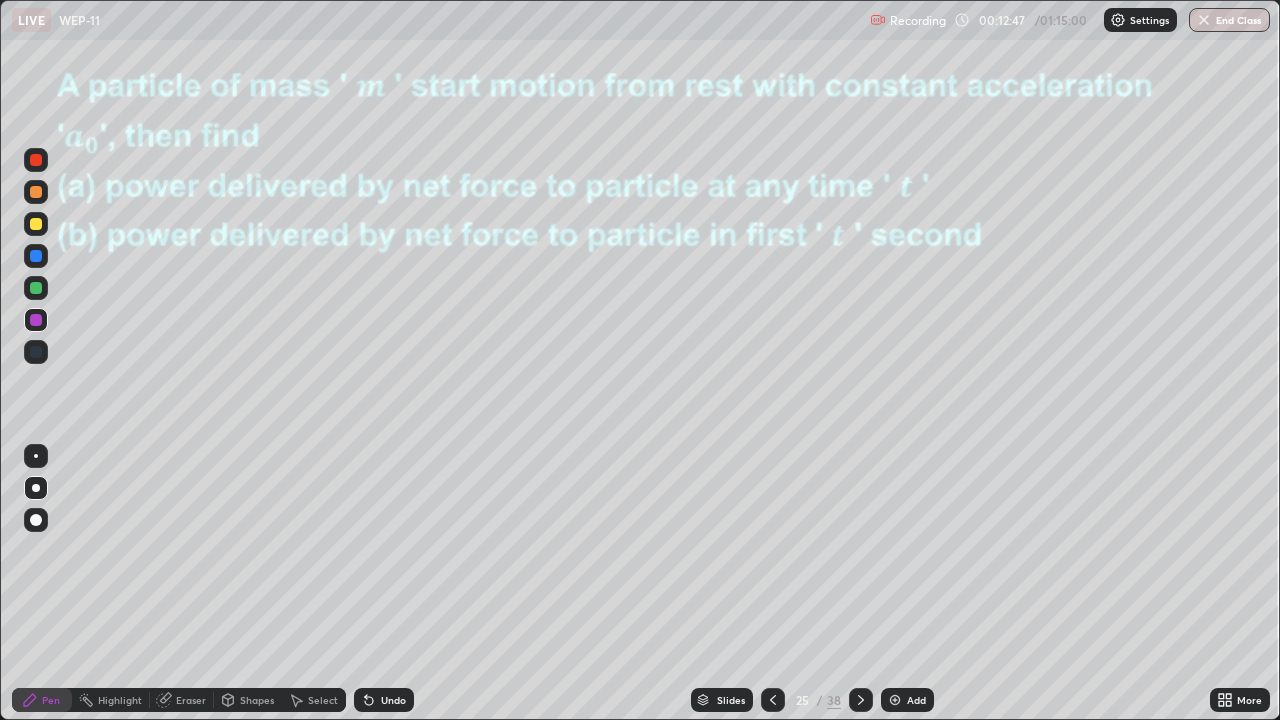 click at bounding box center (36, 160) 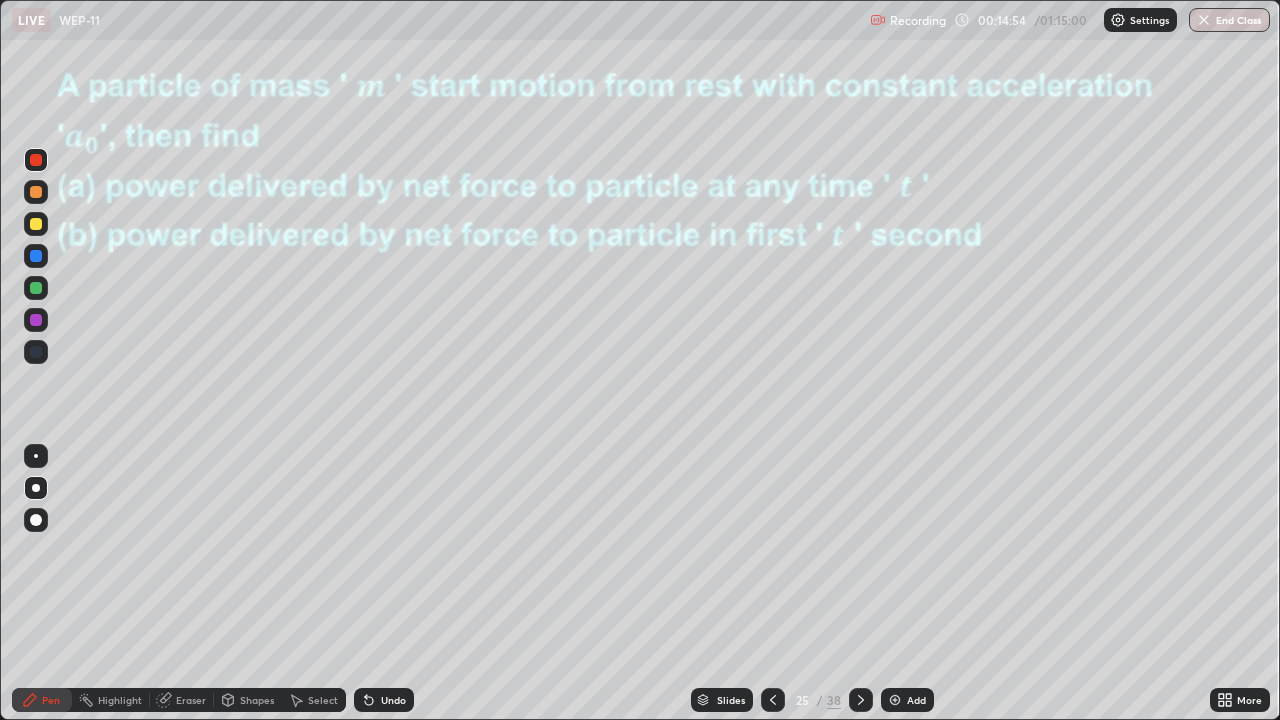 click at bounding box center (36, 320) 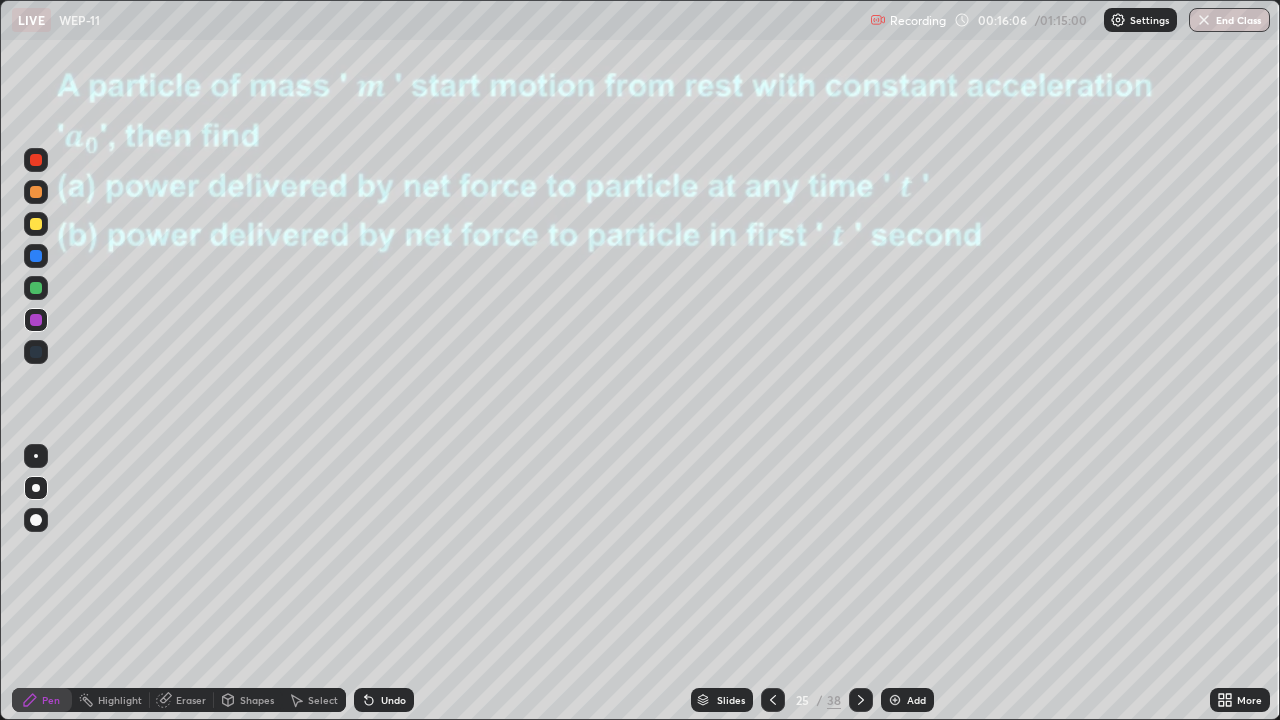click on "Highlight" at bounding box center [120, 700] 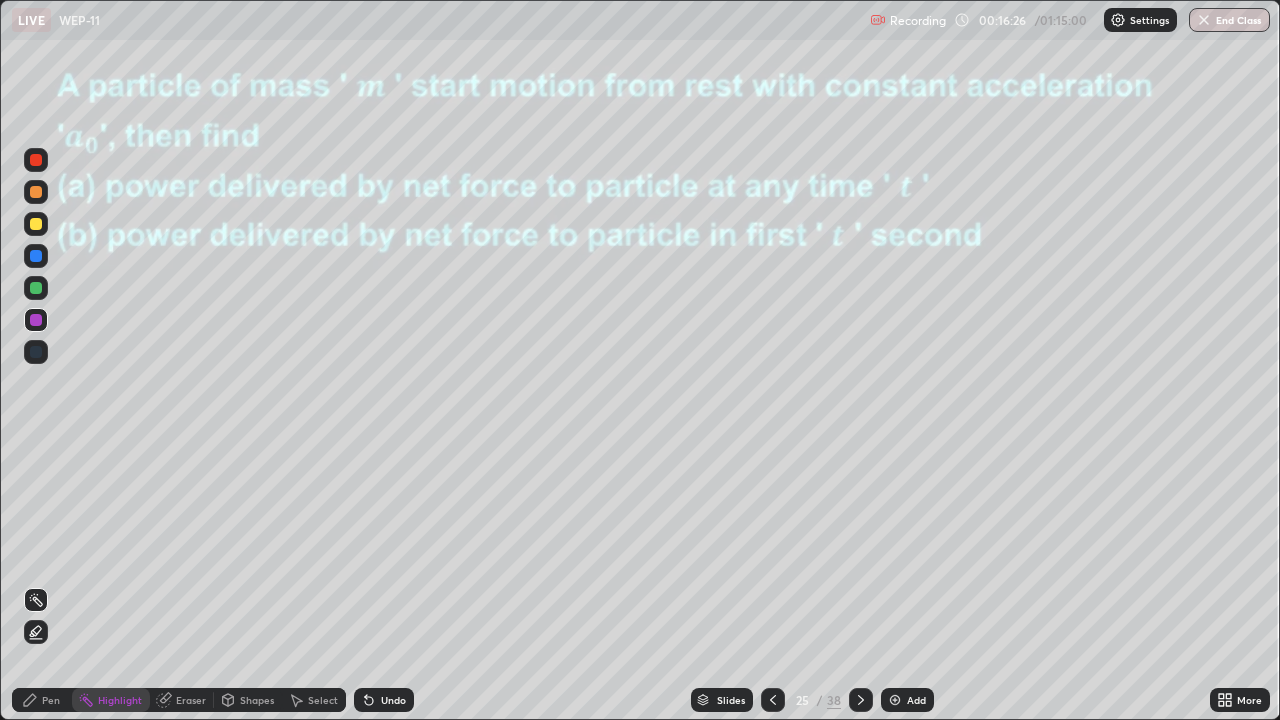 click on "Pen" at bounding box center (42, 700) 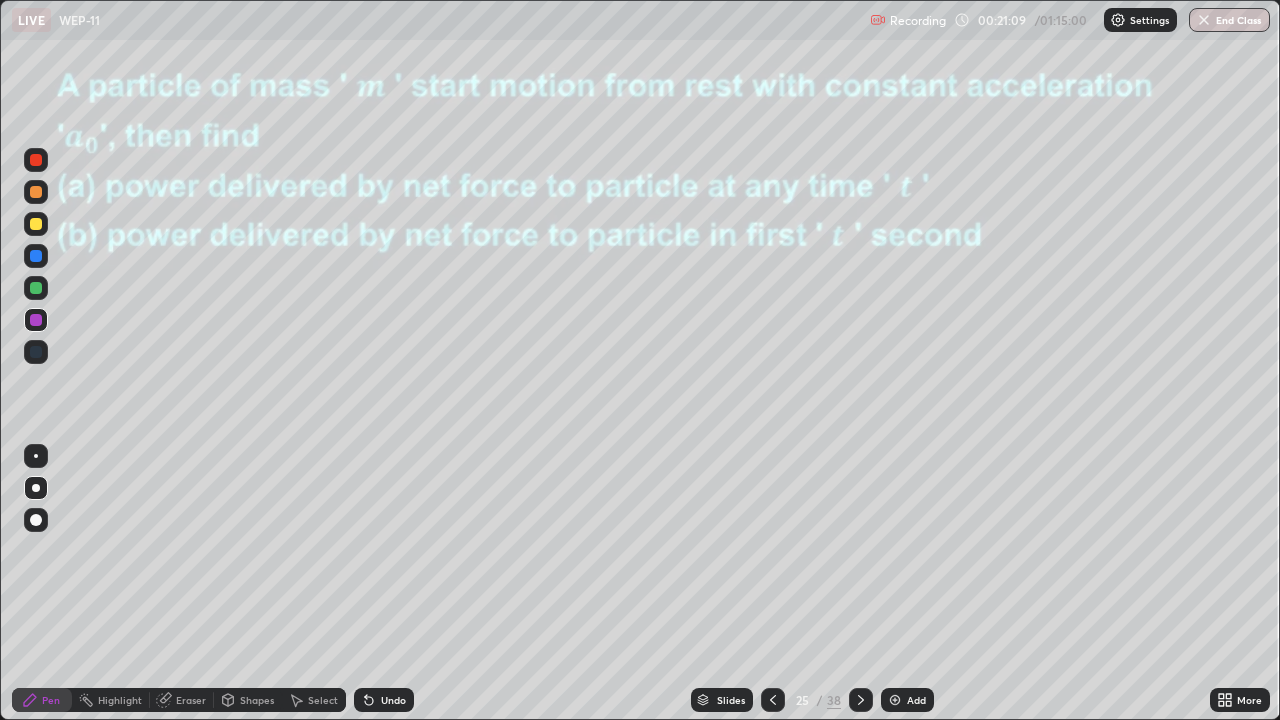 click 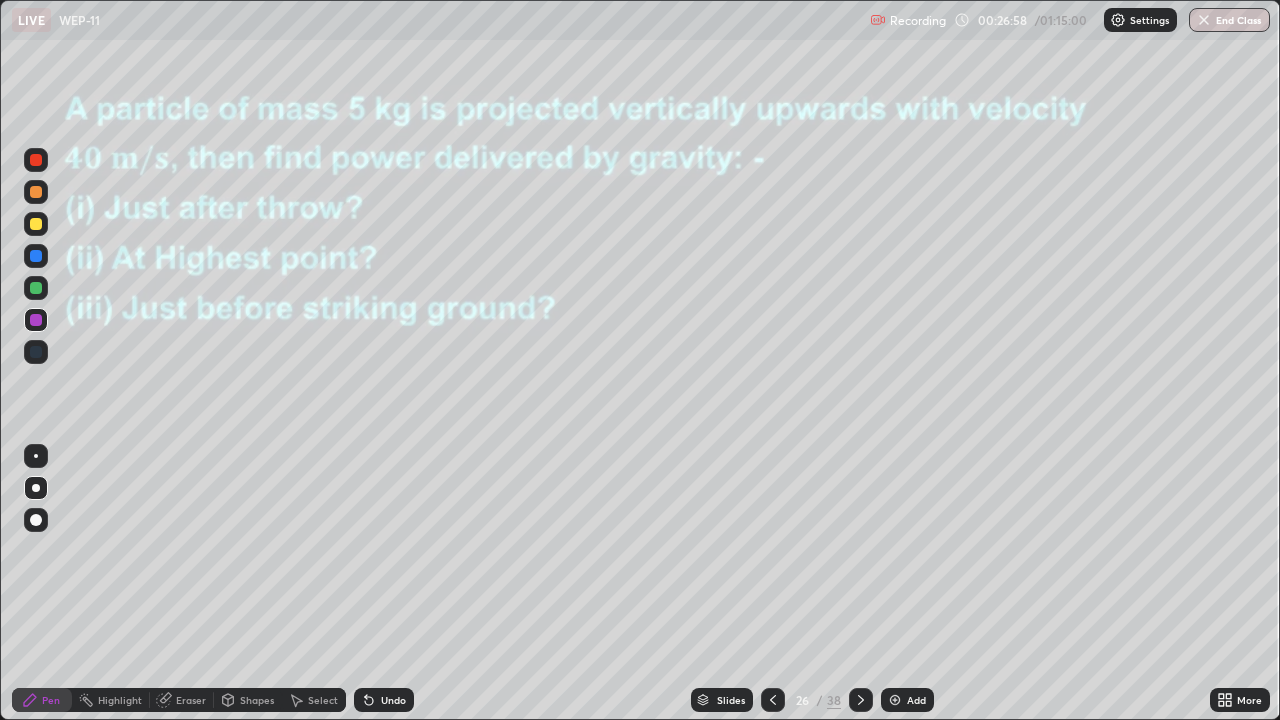 click 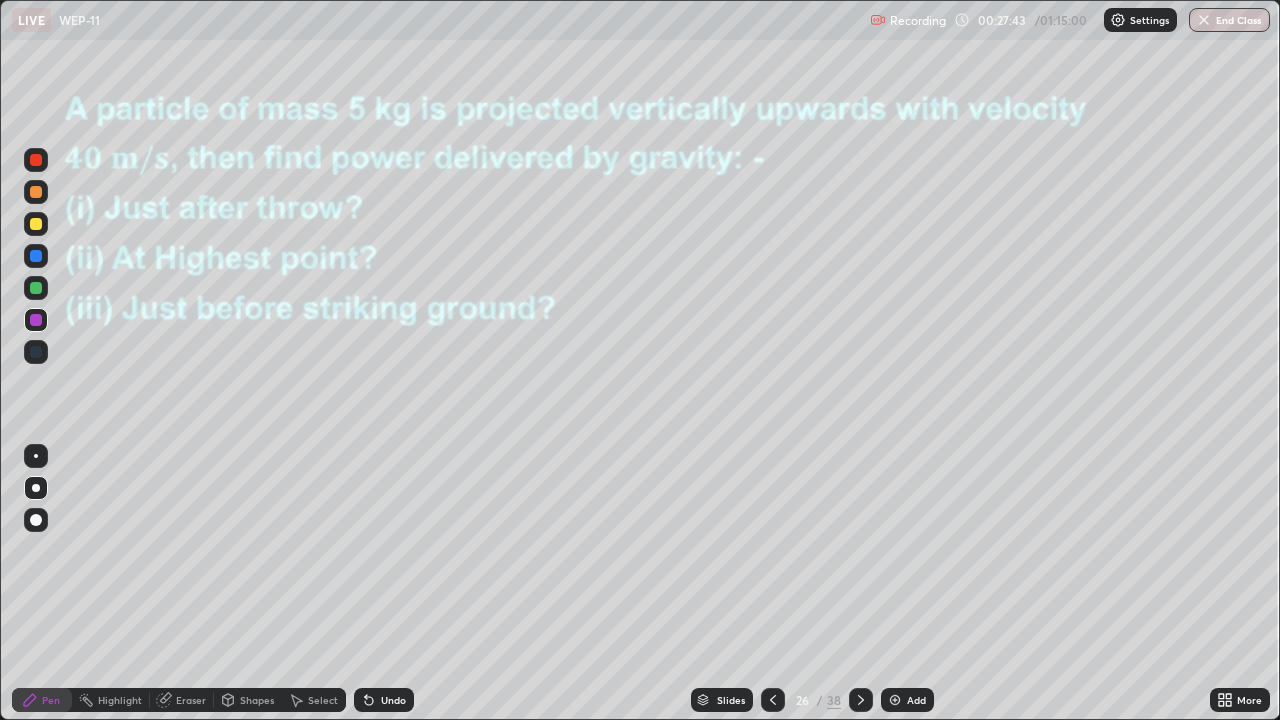 click at bounding box center [36, 288] 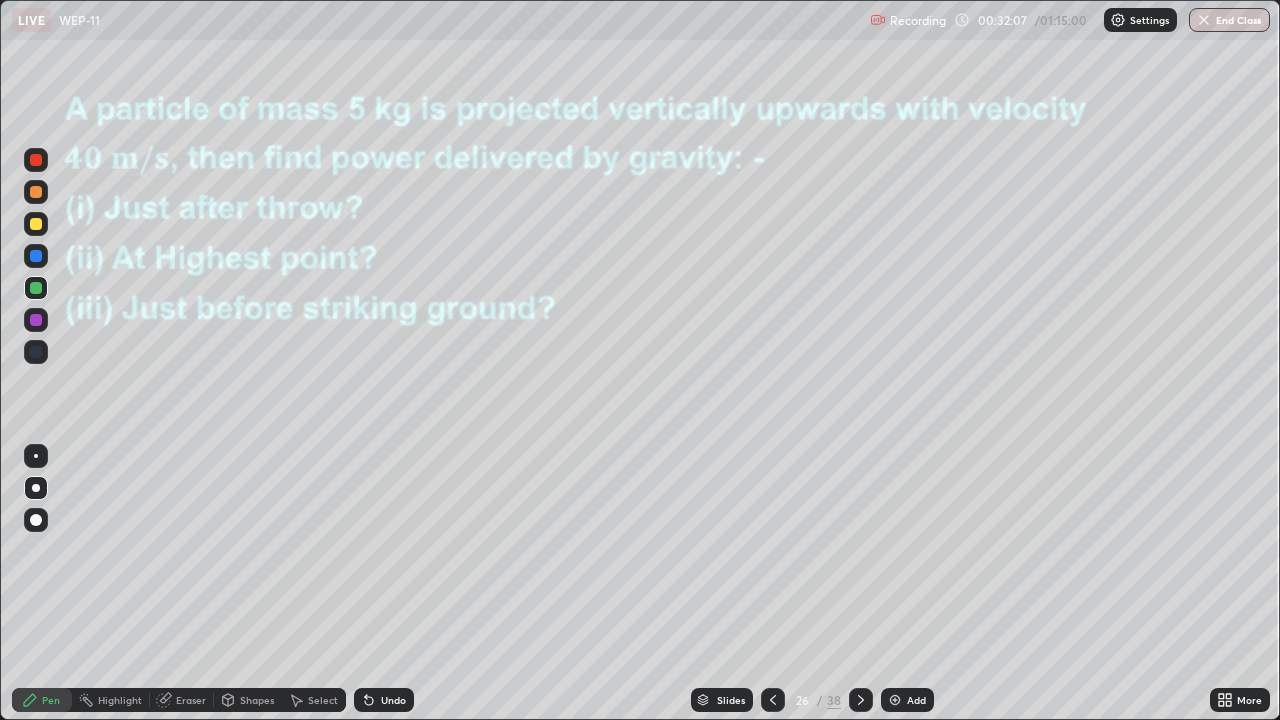 click 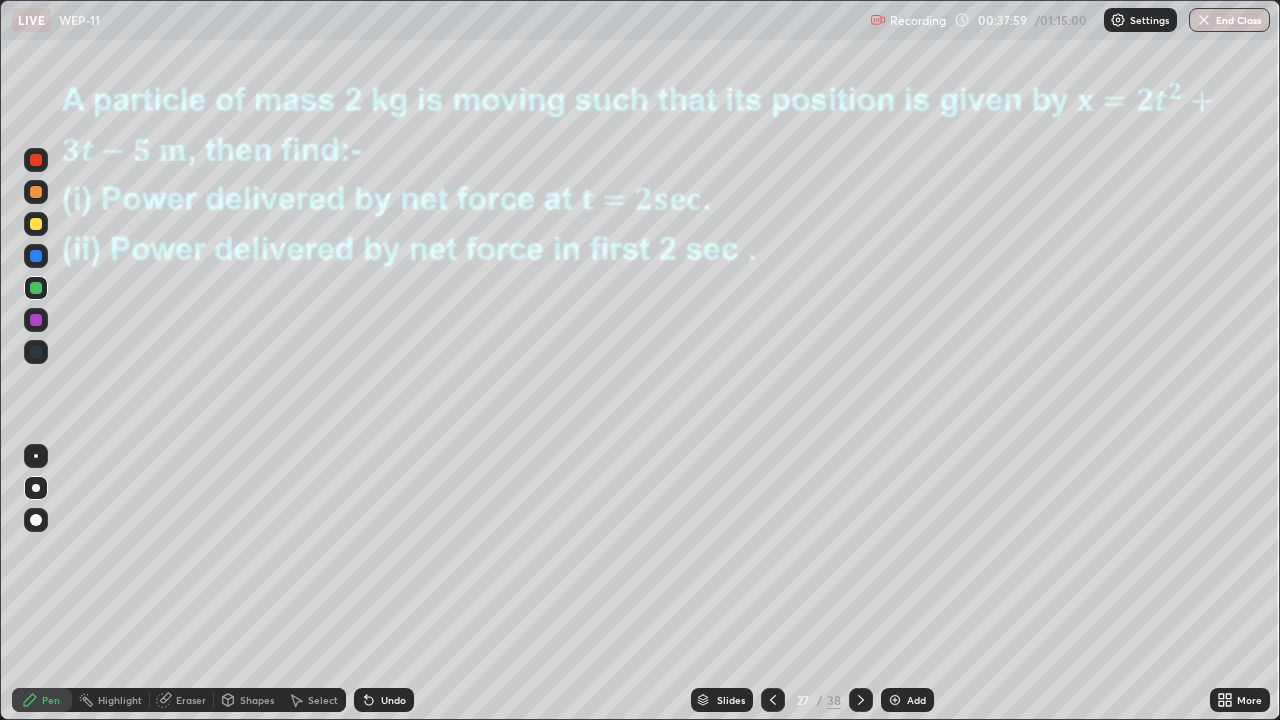 click at bounding box center [36, 160] 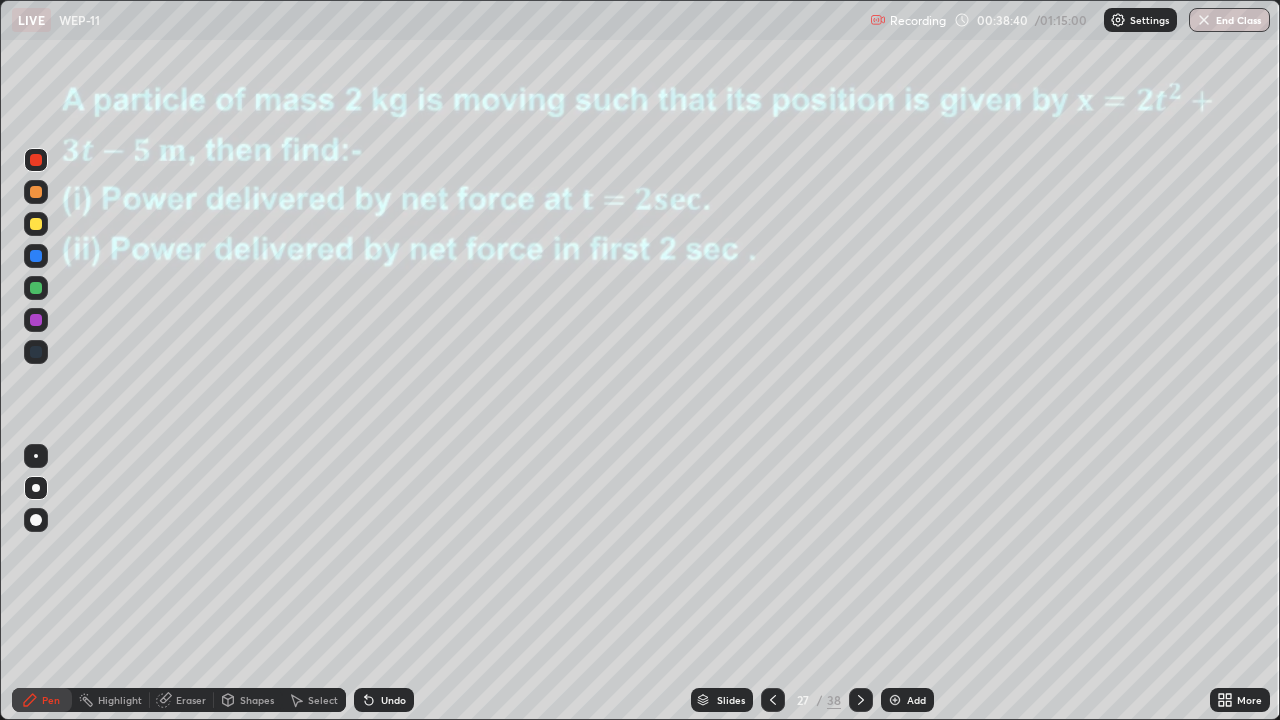 click at bounding box center [36, 320] 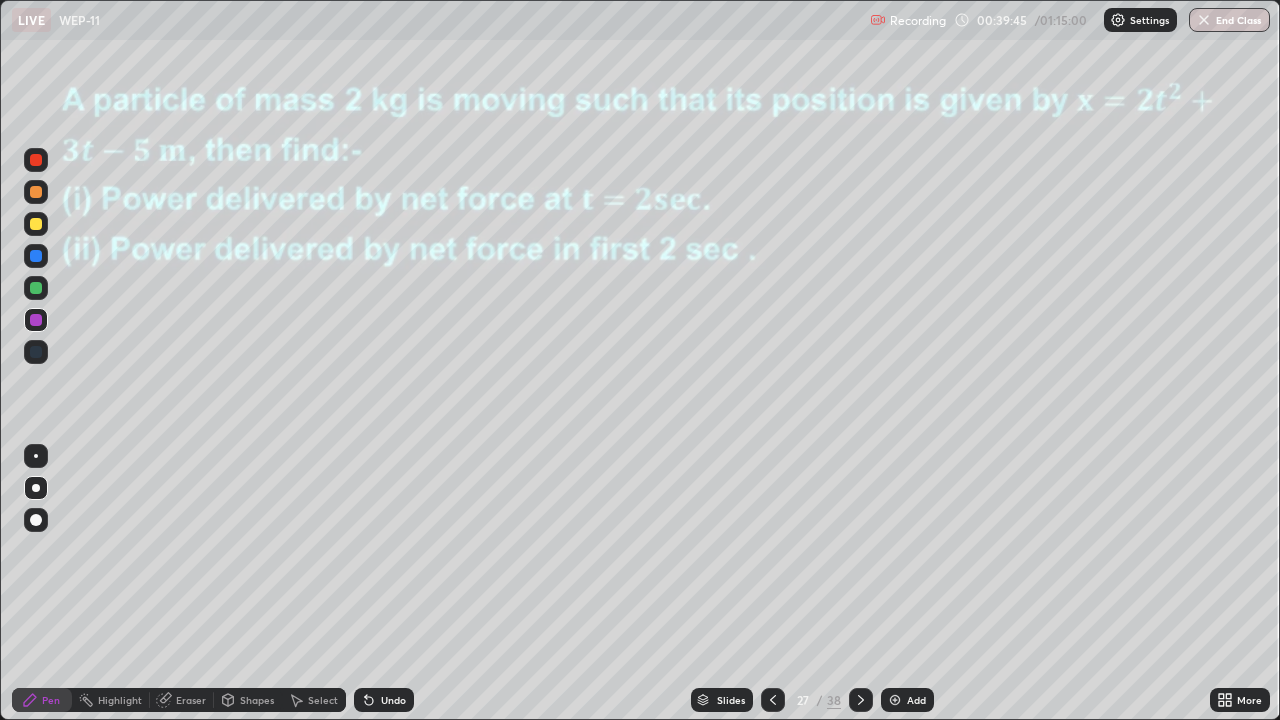 click at bounding box center (36, 256) 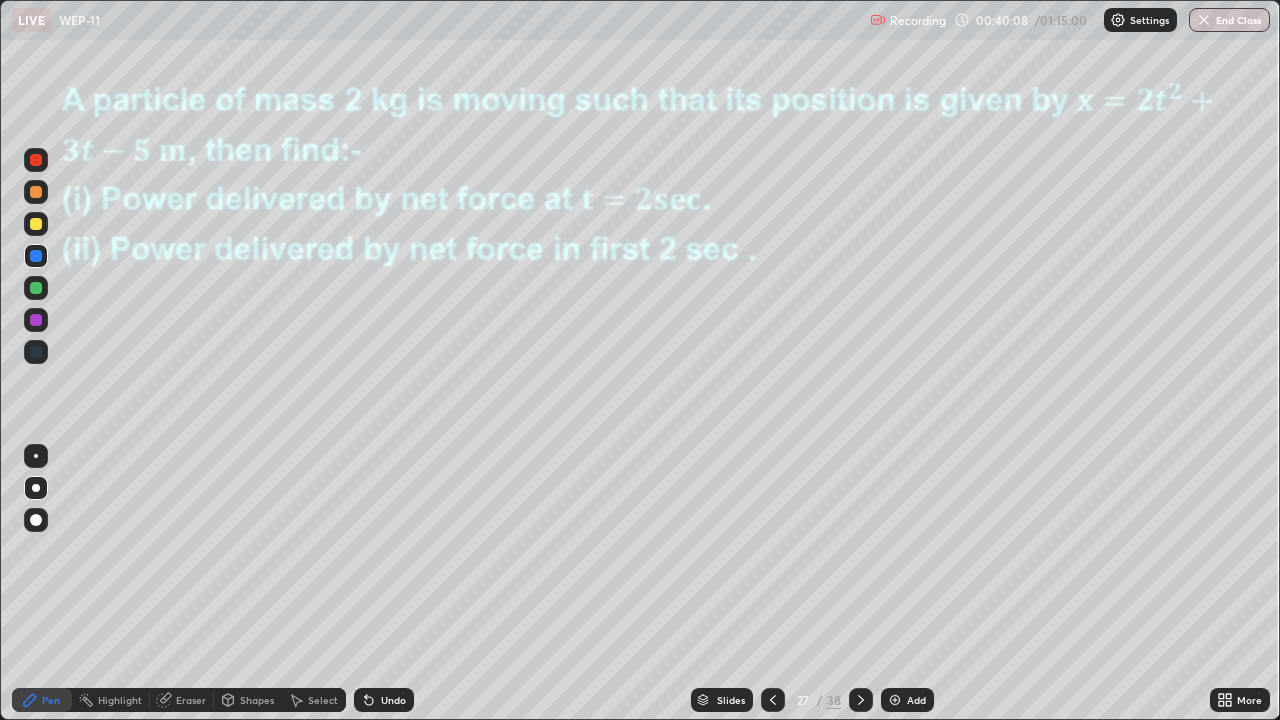 click at bounding box center [36, 320] 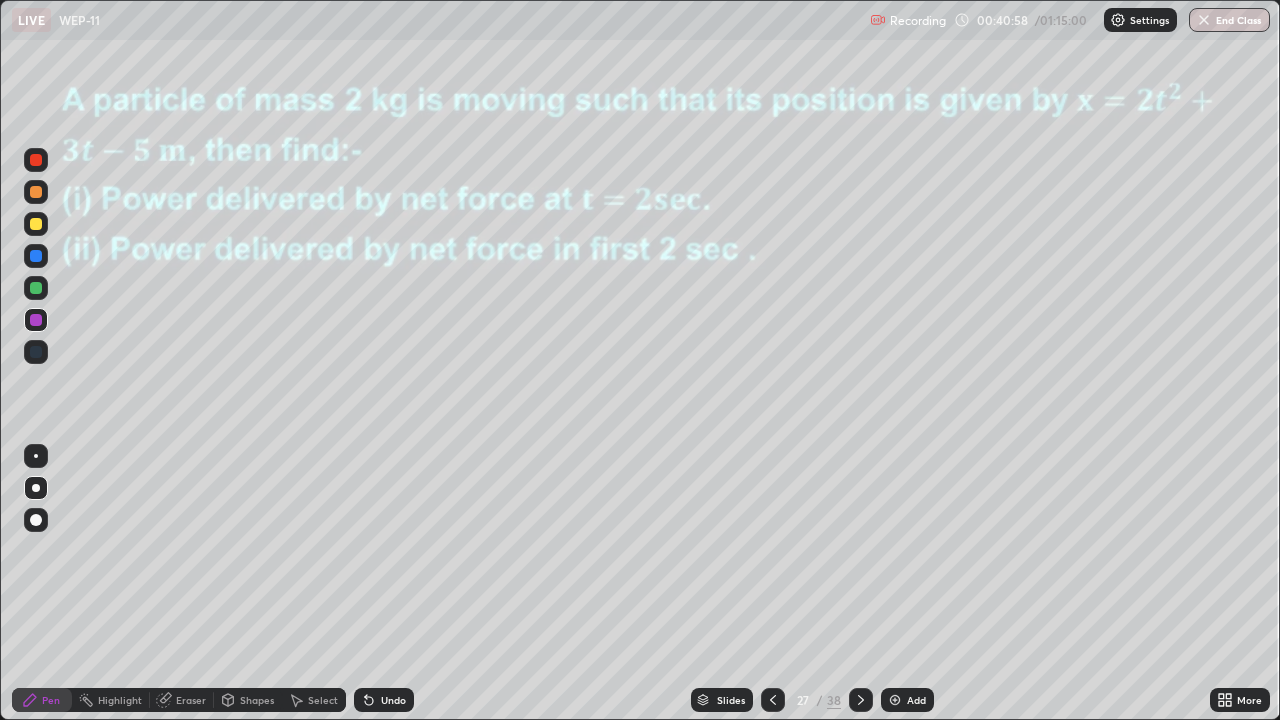 click at bounding box center (36, 288) 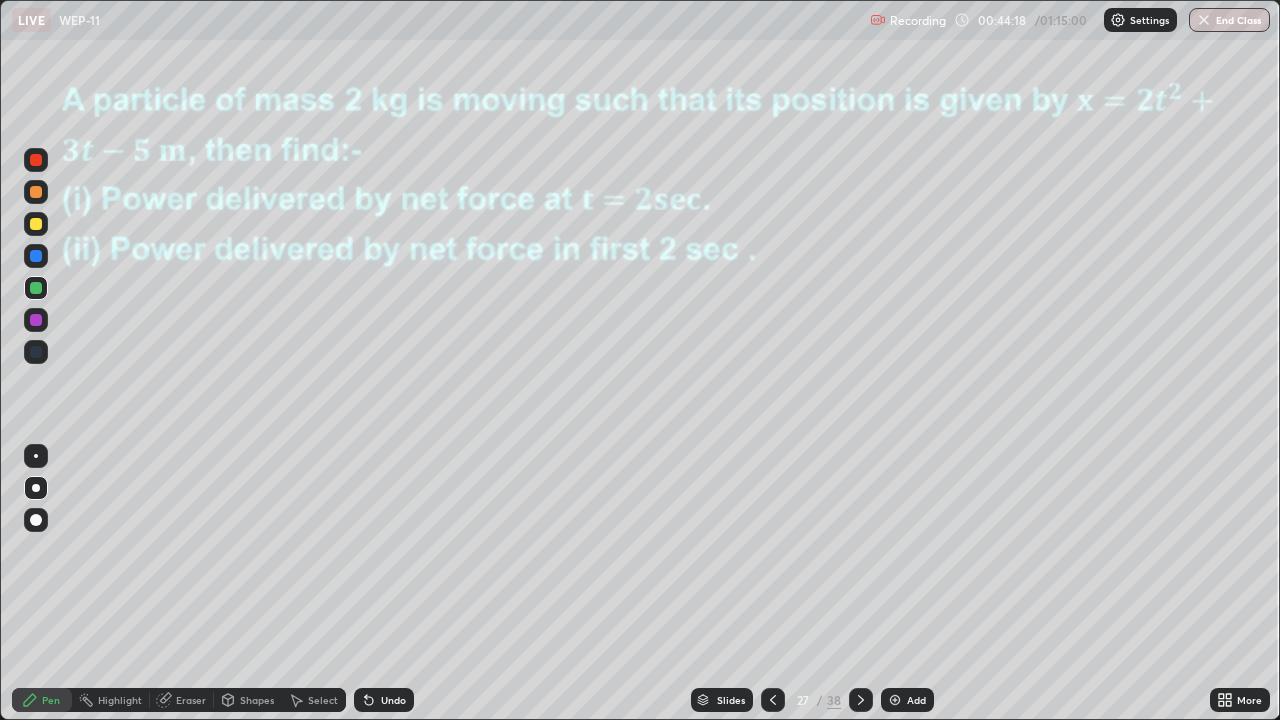 click 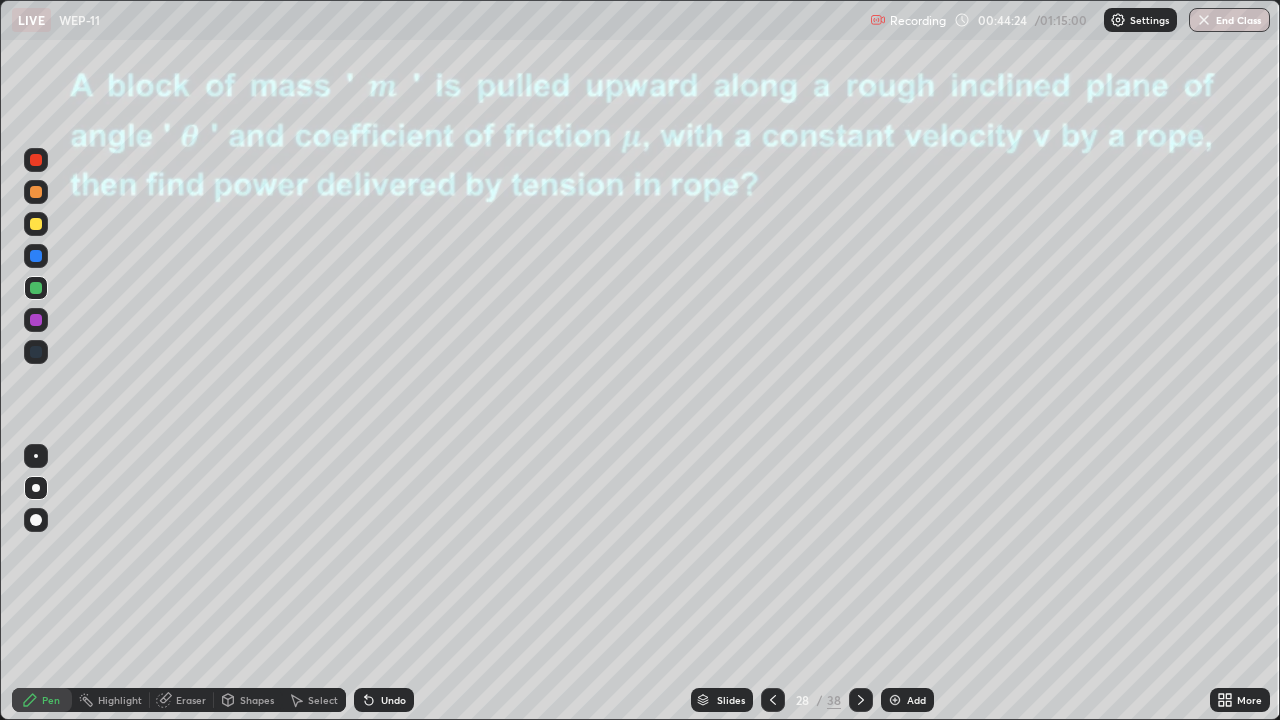 click 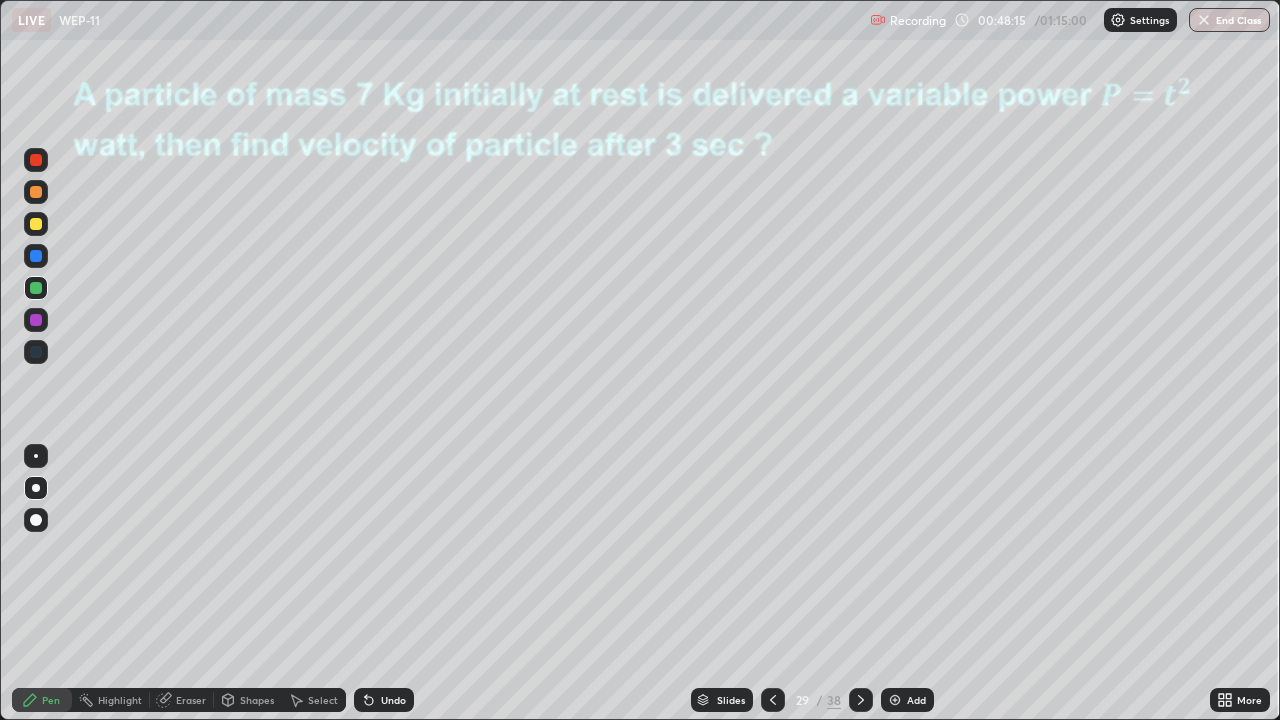 click at bounding box center [36, 320] 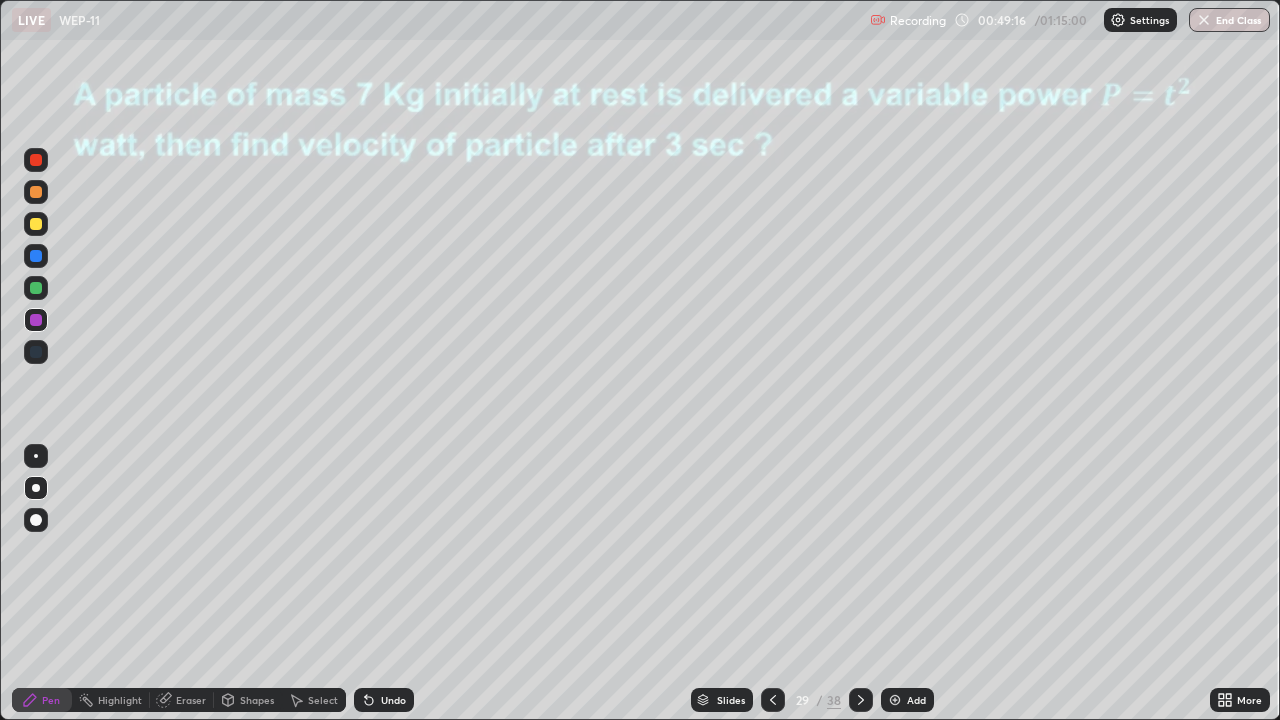 click on "Undo" at bounding box center (393, 700) 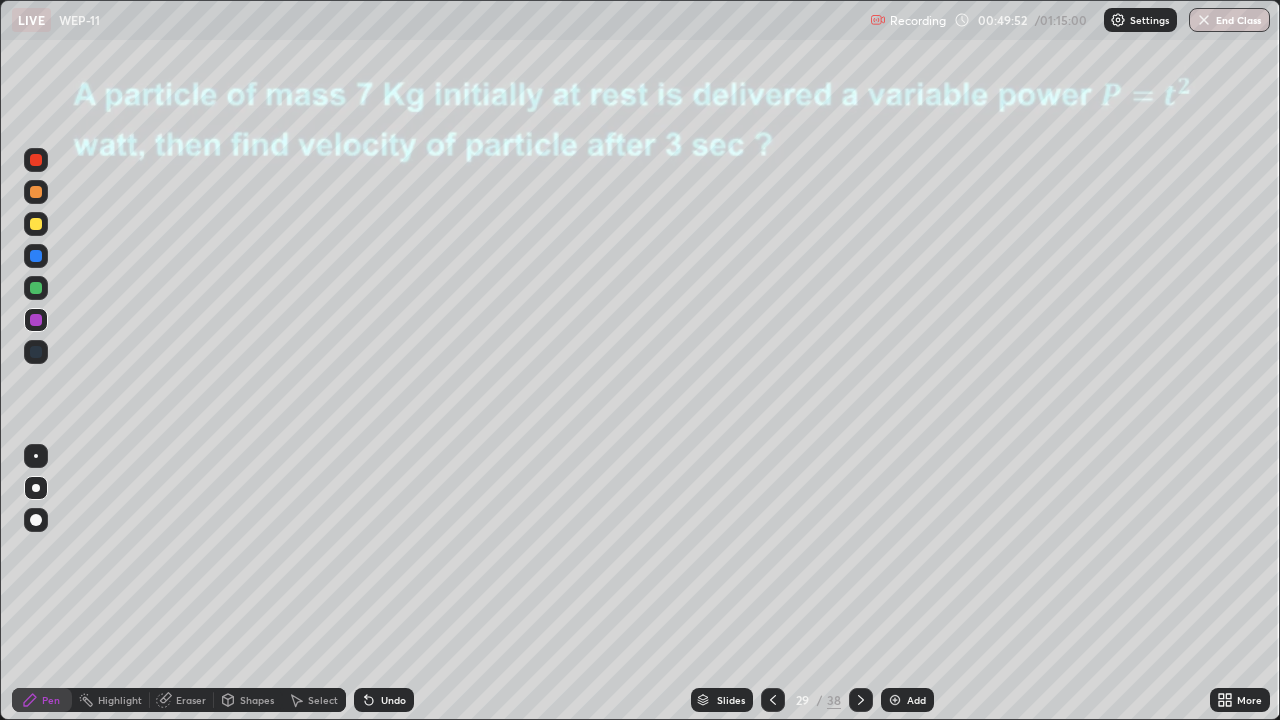 click at bounding box center (36, 160) 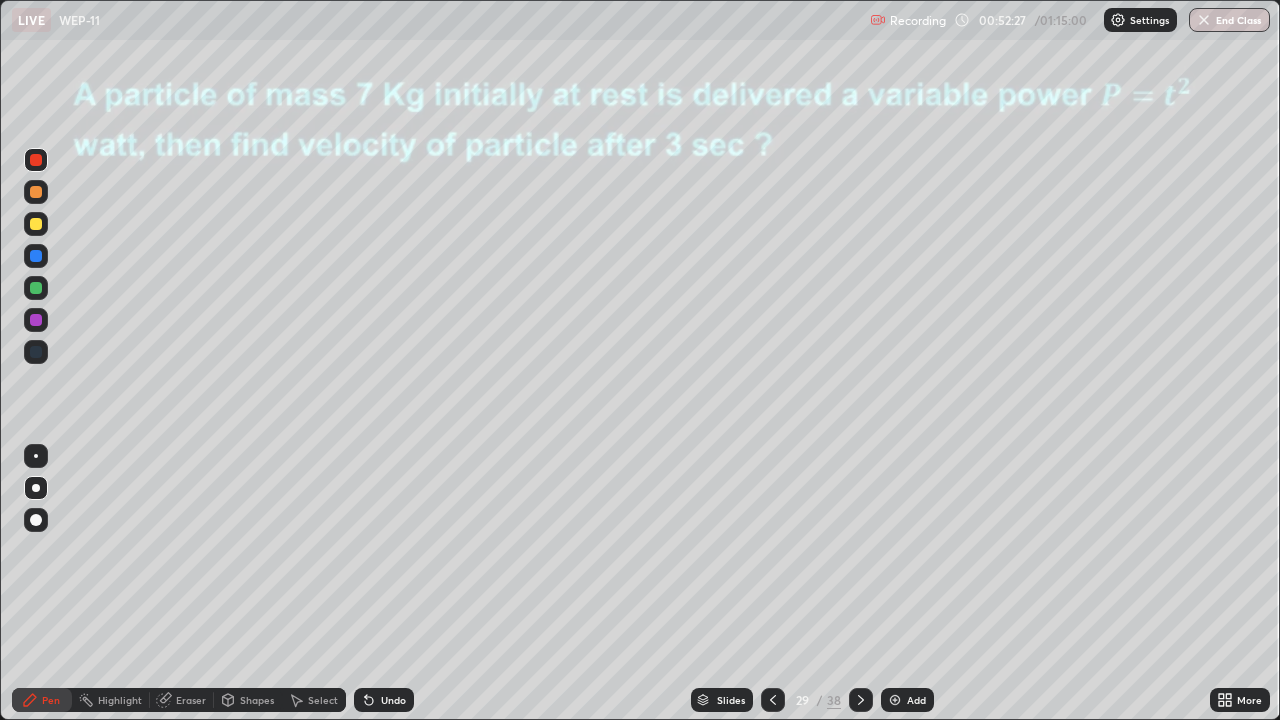 click 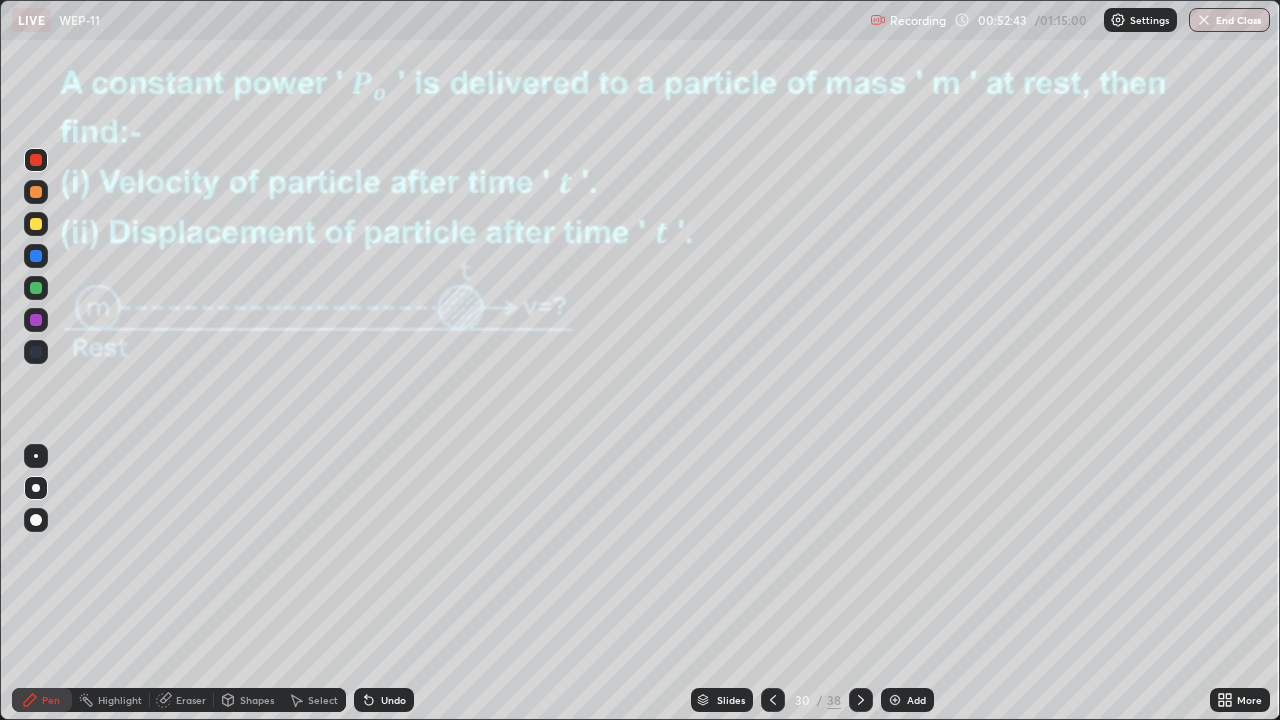 click at bounding box center (36, 320) 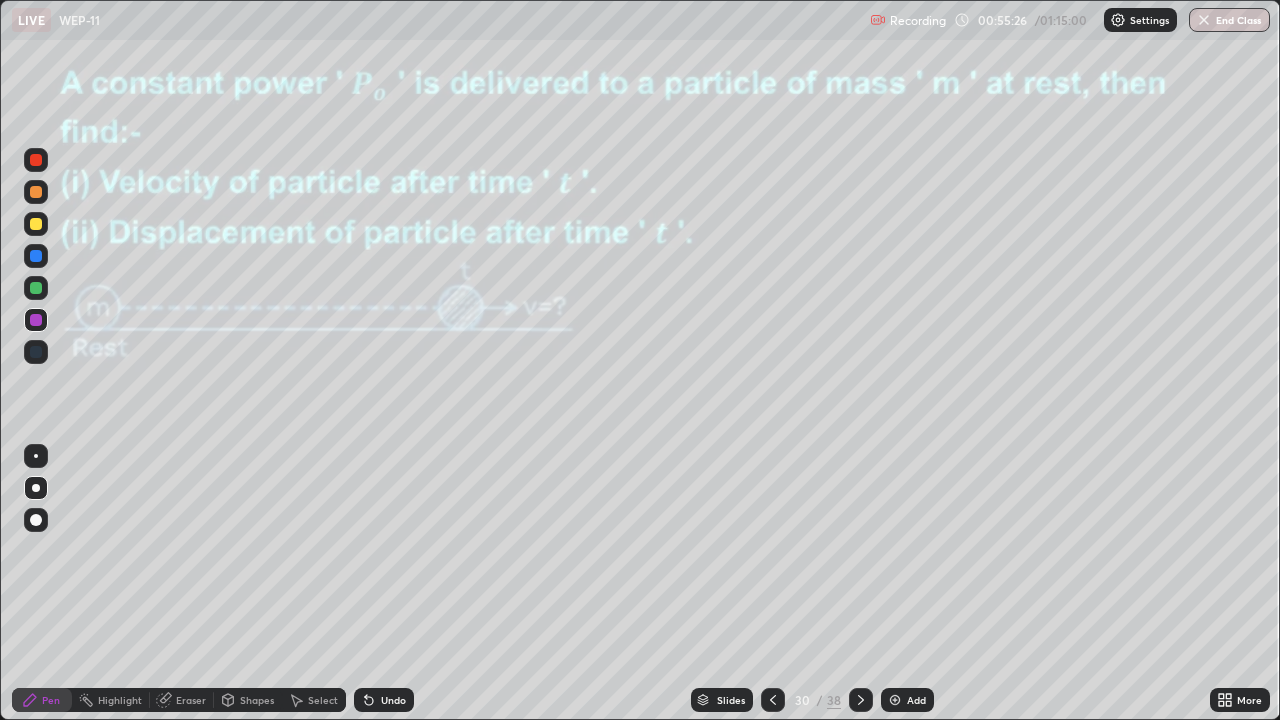 click at bounding box center (36, 192) 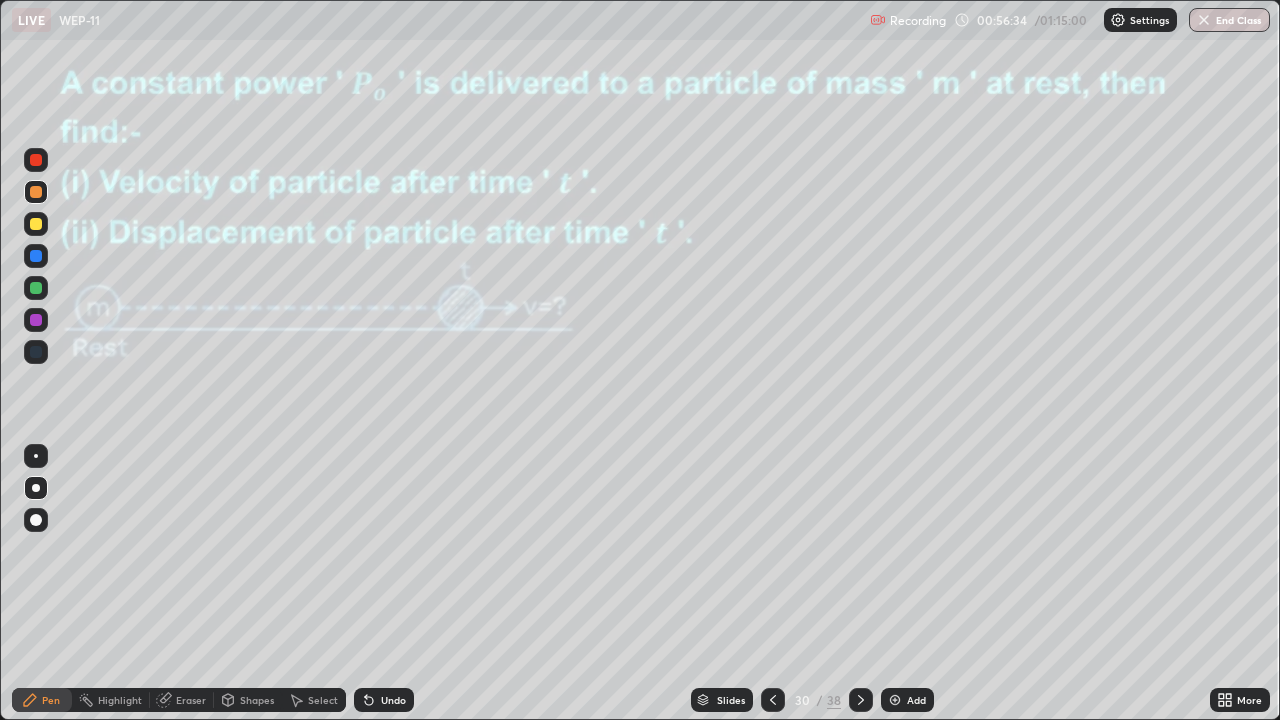 click at bounding box center (36, 320) 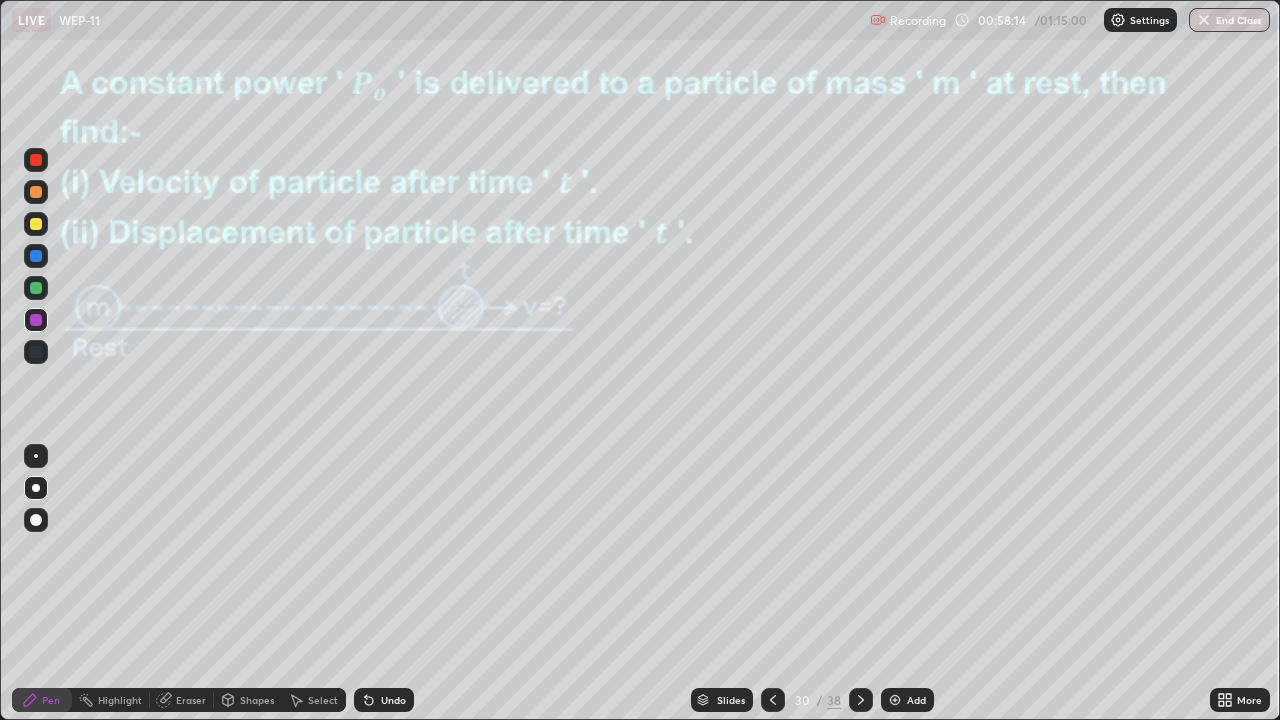 click on "Undo" at bounding box center [393, 700] 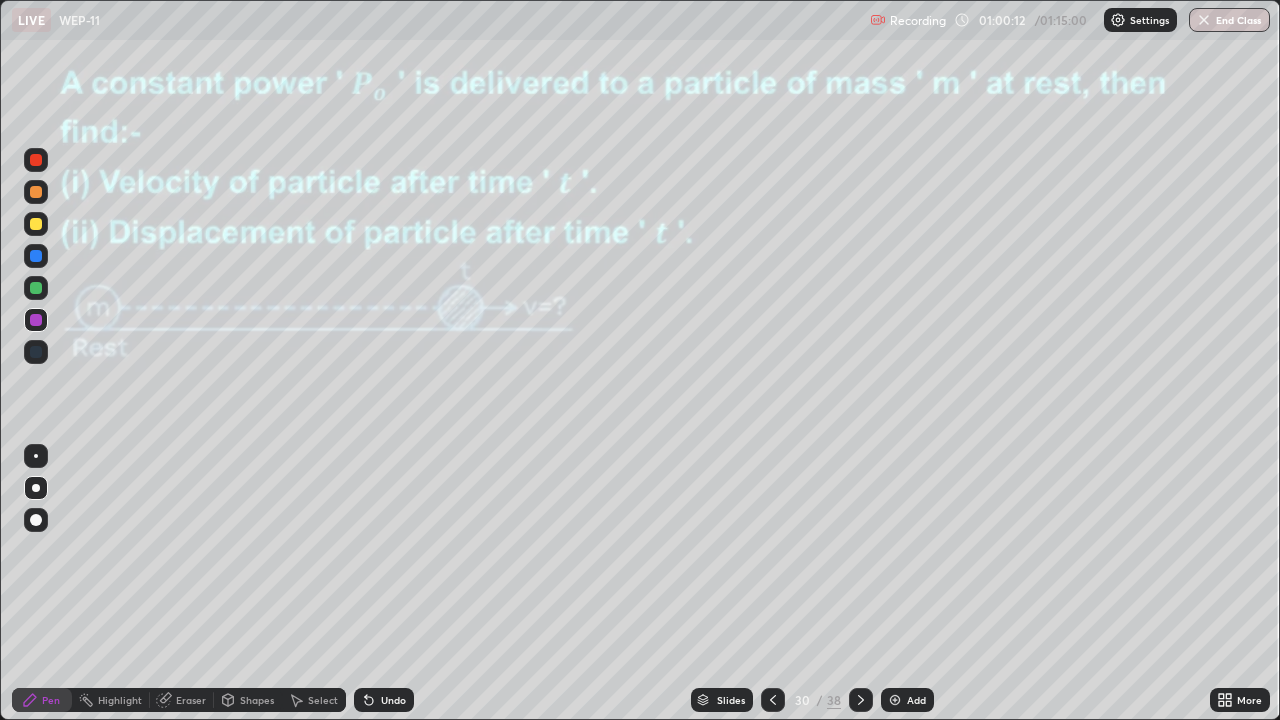 click at bounding box center (36, 224) 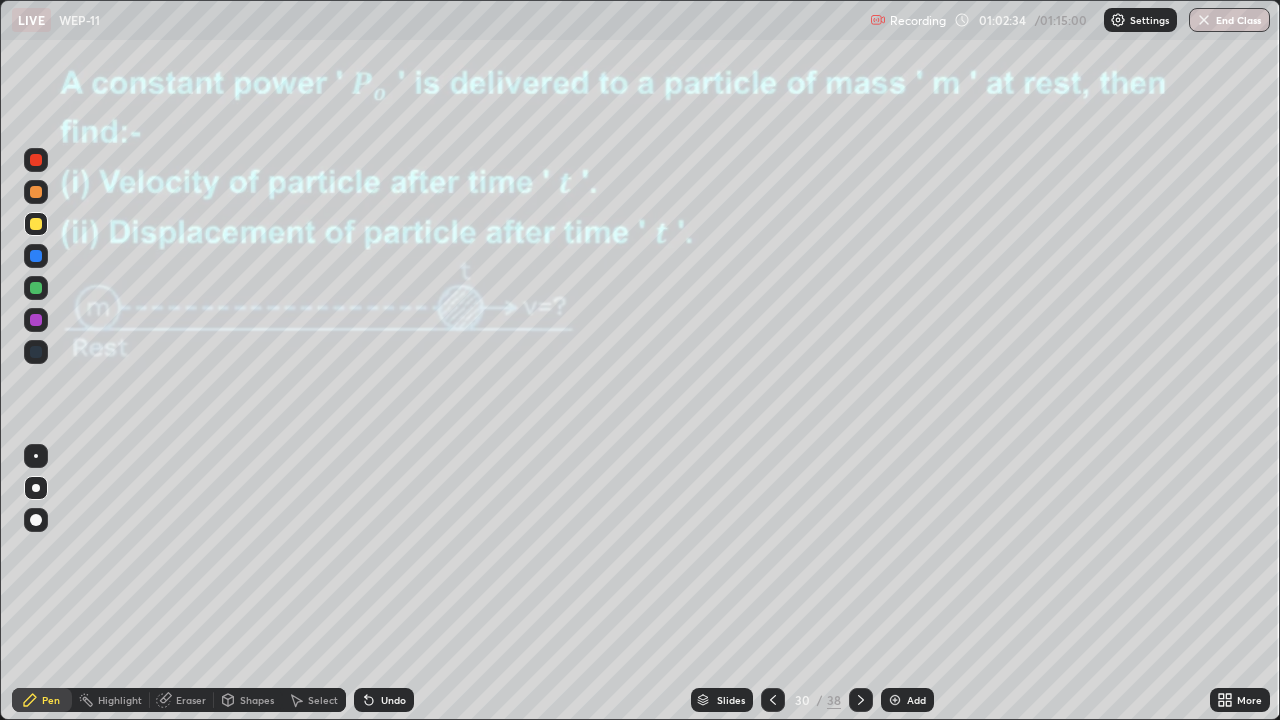 click on "Slides" at bounding box center (731, 700) 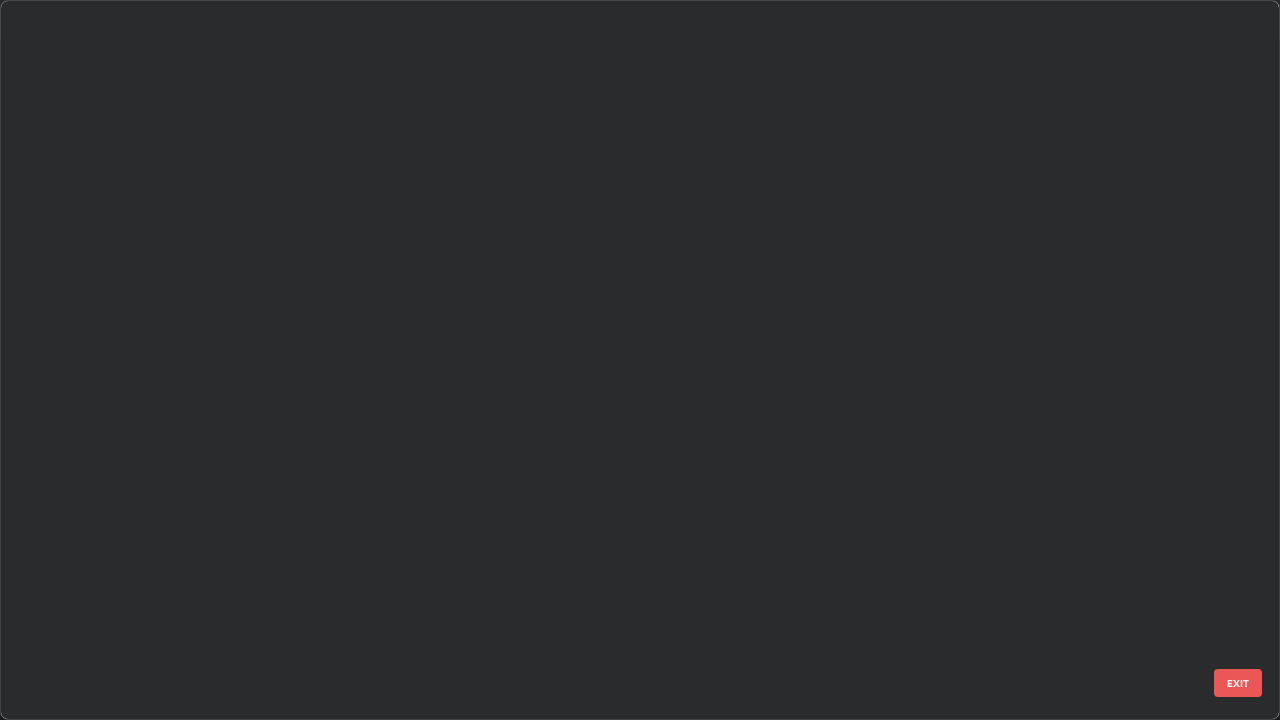 scroll, scrollTop: 1528, scrollLeft: 0, axis: vertical 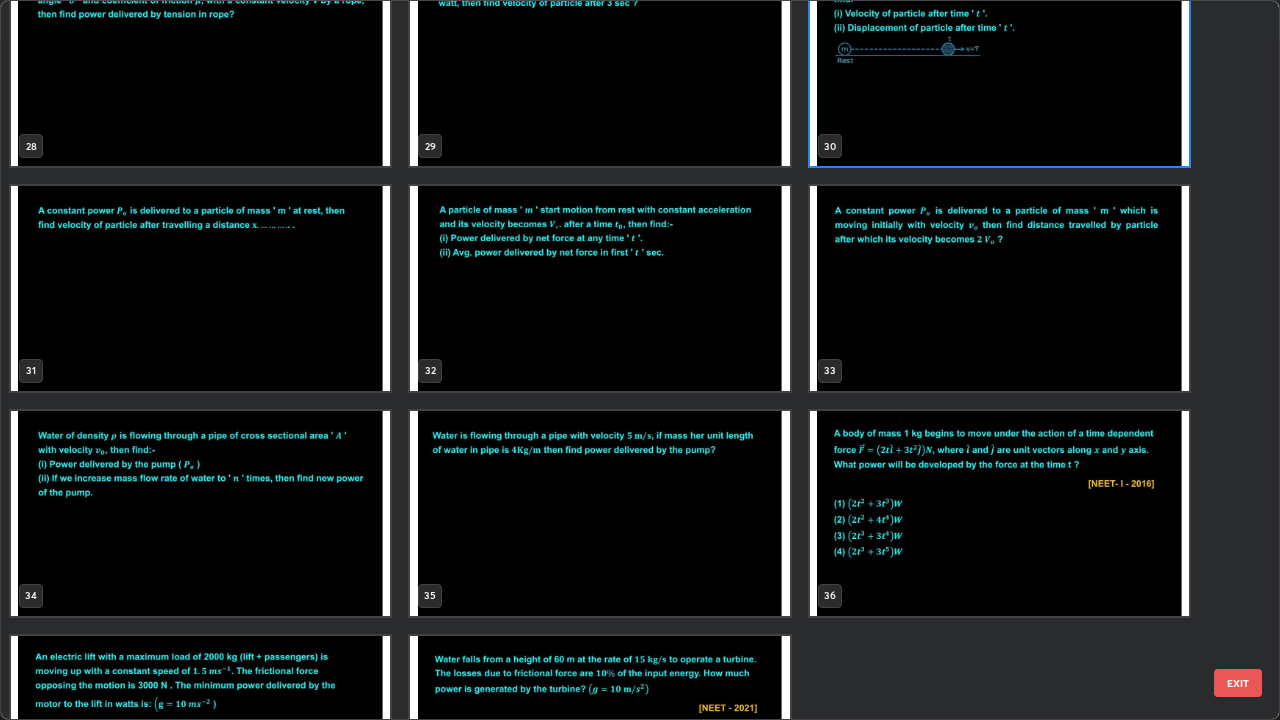 click at bounding box center [999, 513] 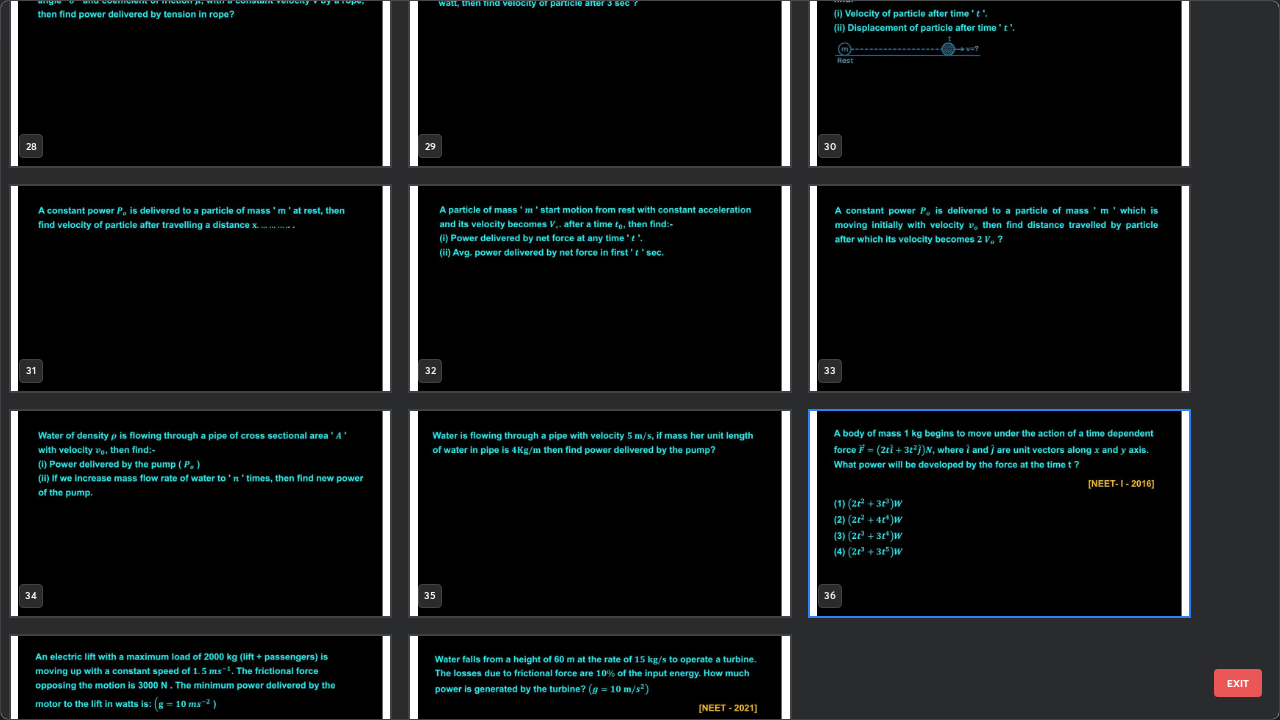 click at bounding box center (999, 513) 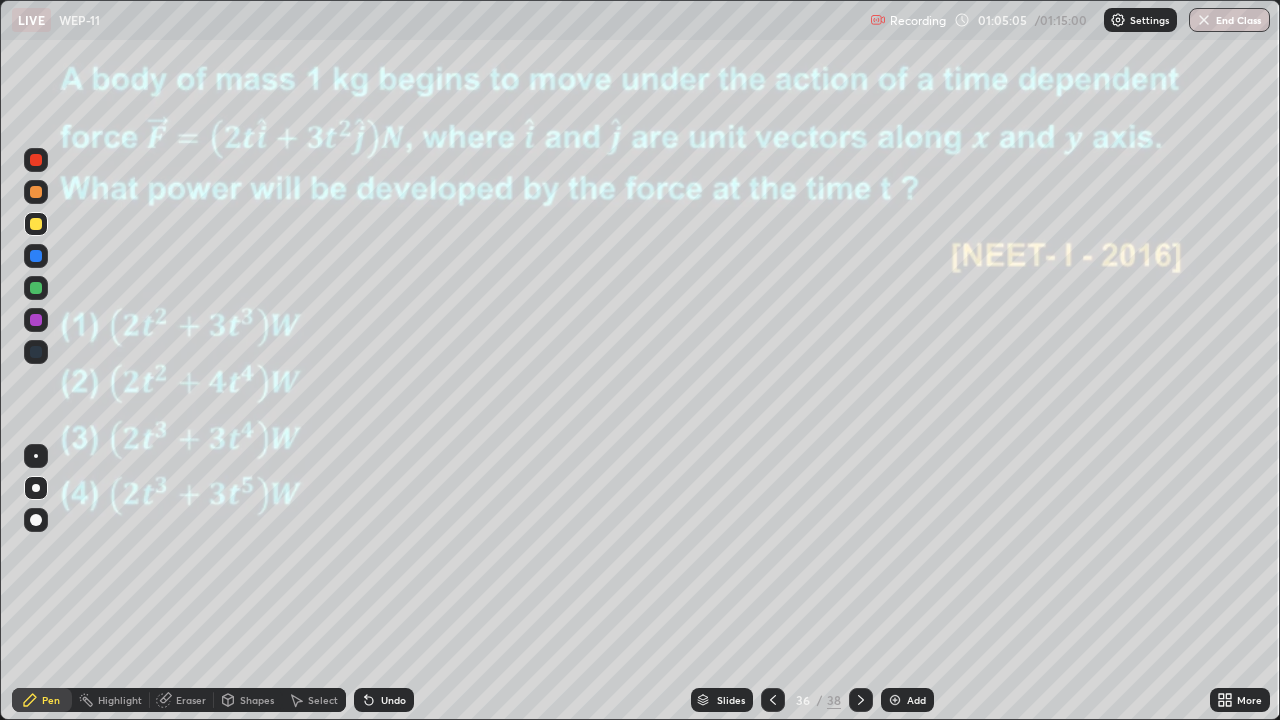 click at bounding box center [36, 160] 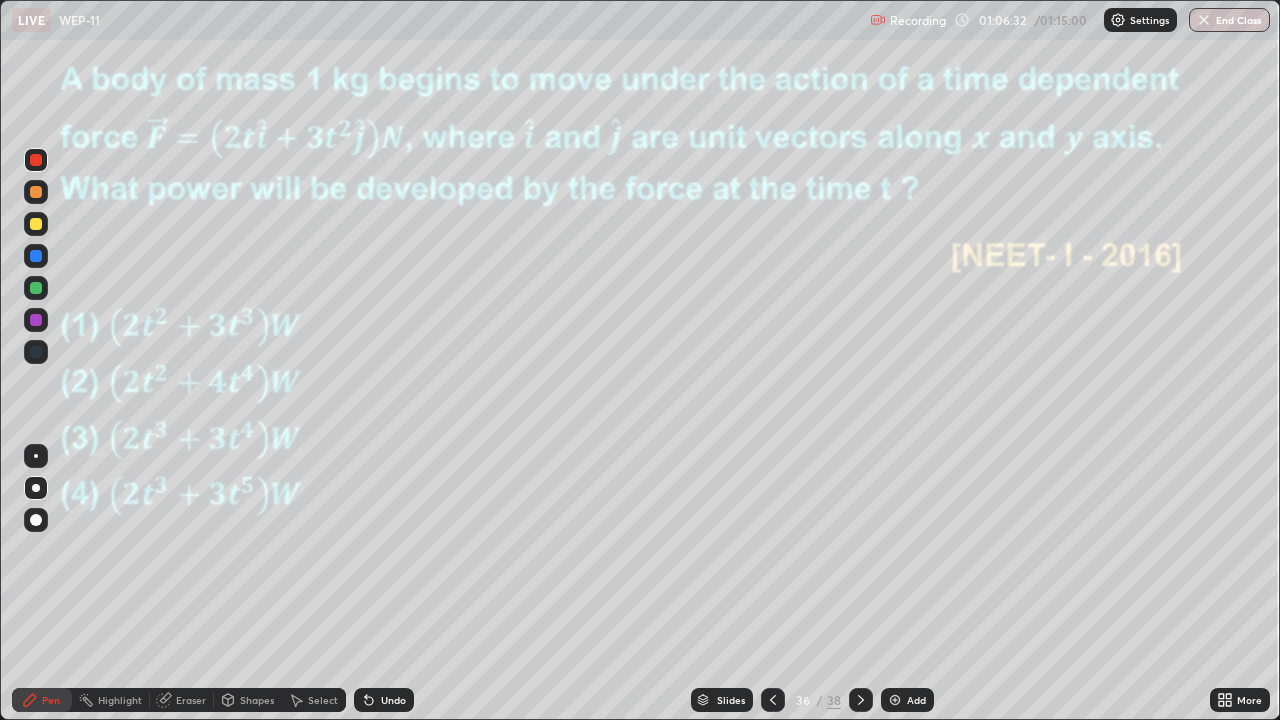 click at bounding box center [36, 320] 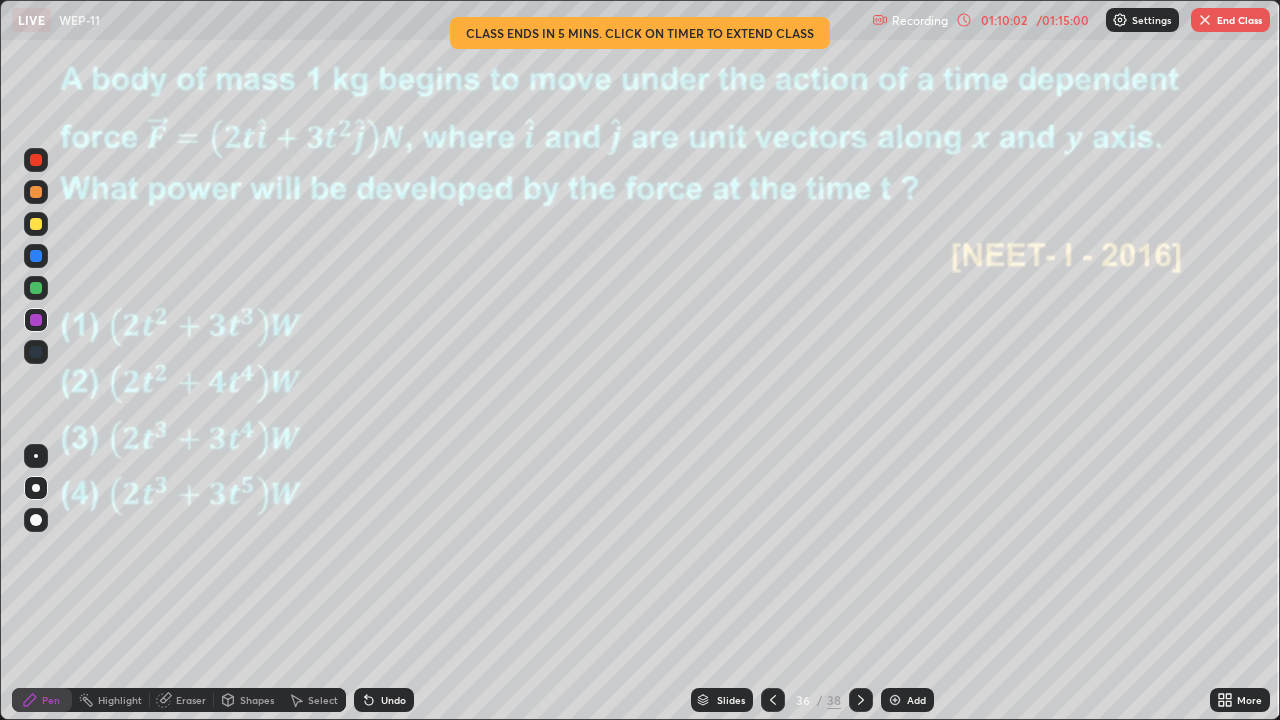click on "End Class" at bounding box center (1230, 20) 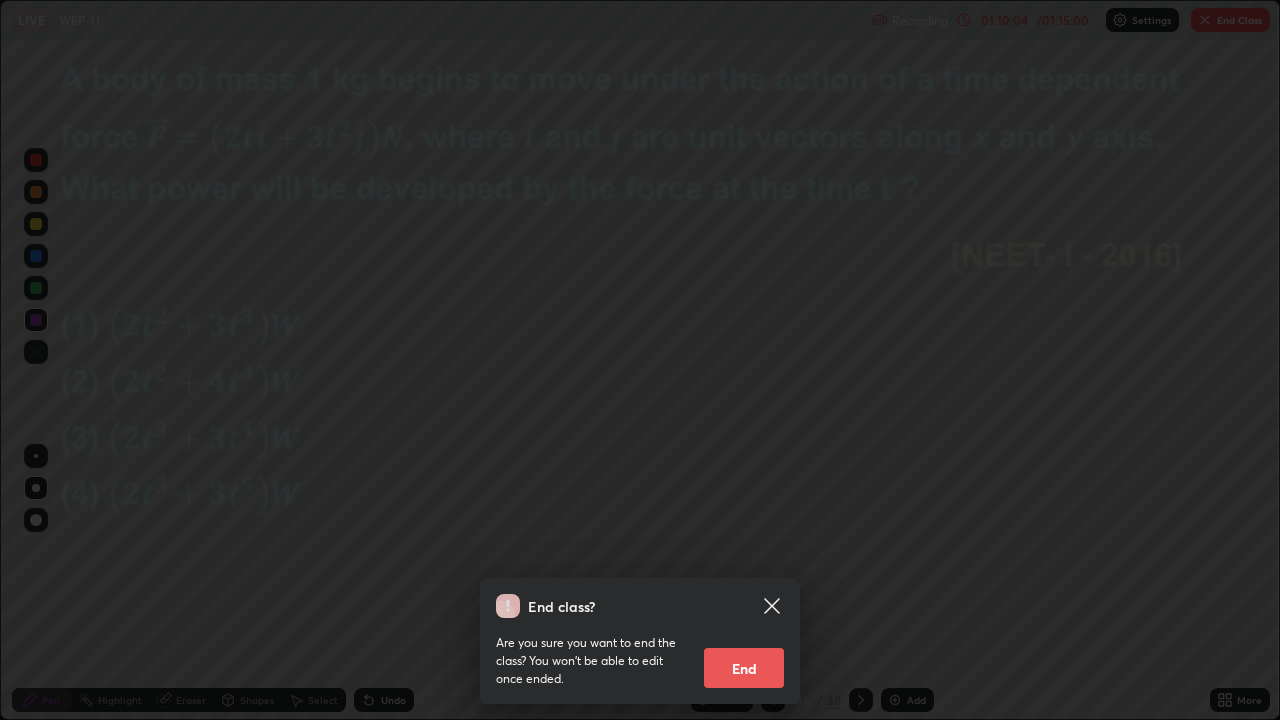 click on "End" at bounding box center [744, 668] 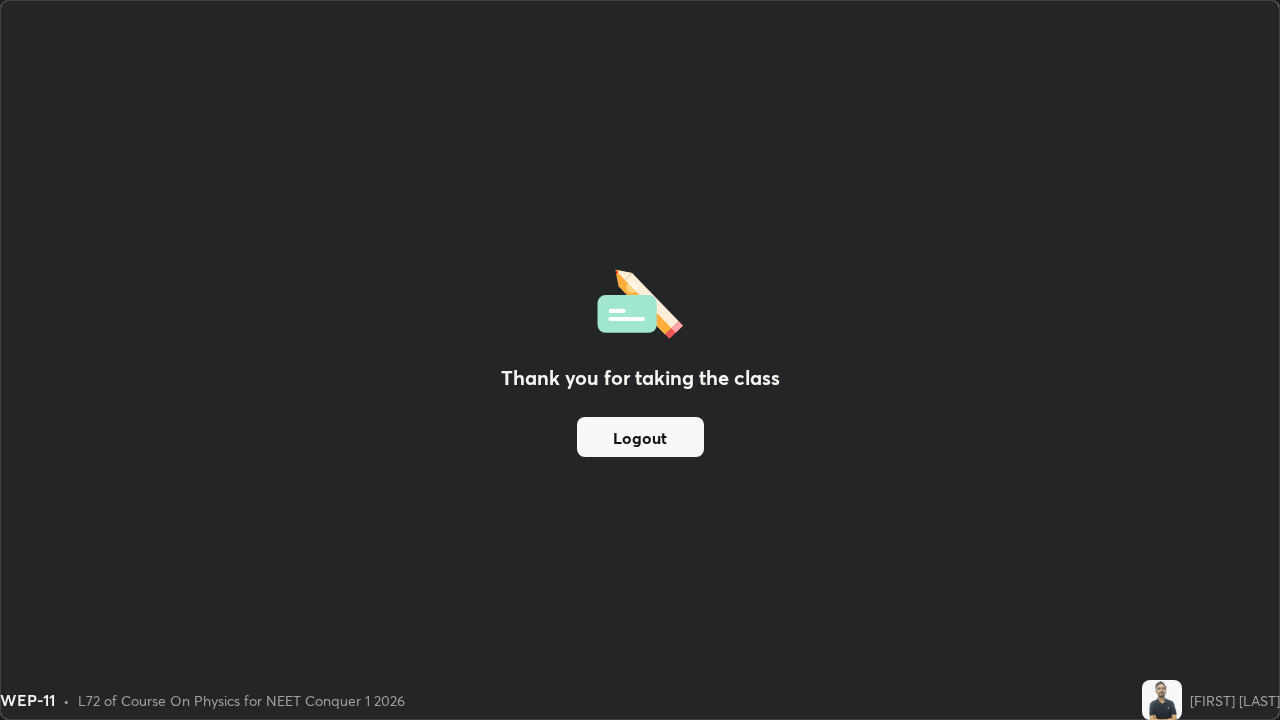 click on "Logout" at bounding box center [640, 437] 